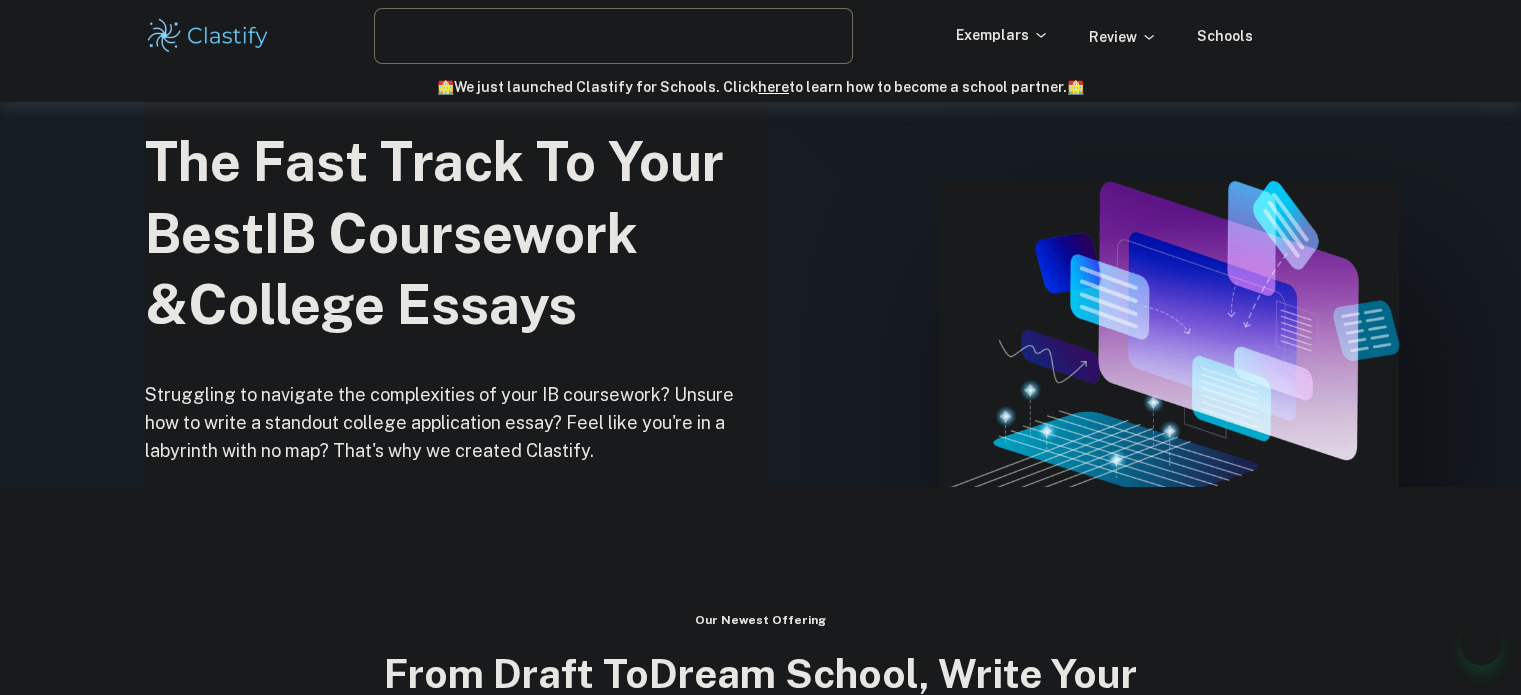 scroll, scrollTop: 208, scrollLeft: 0, axis: vertical 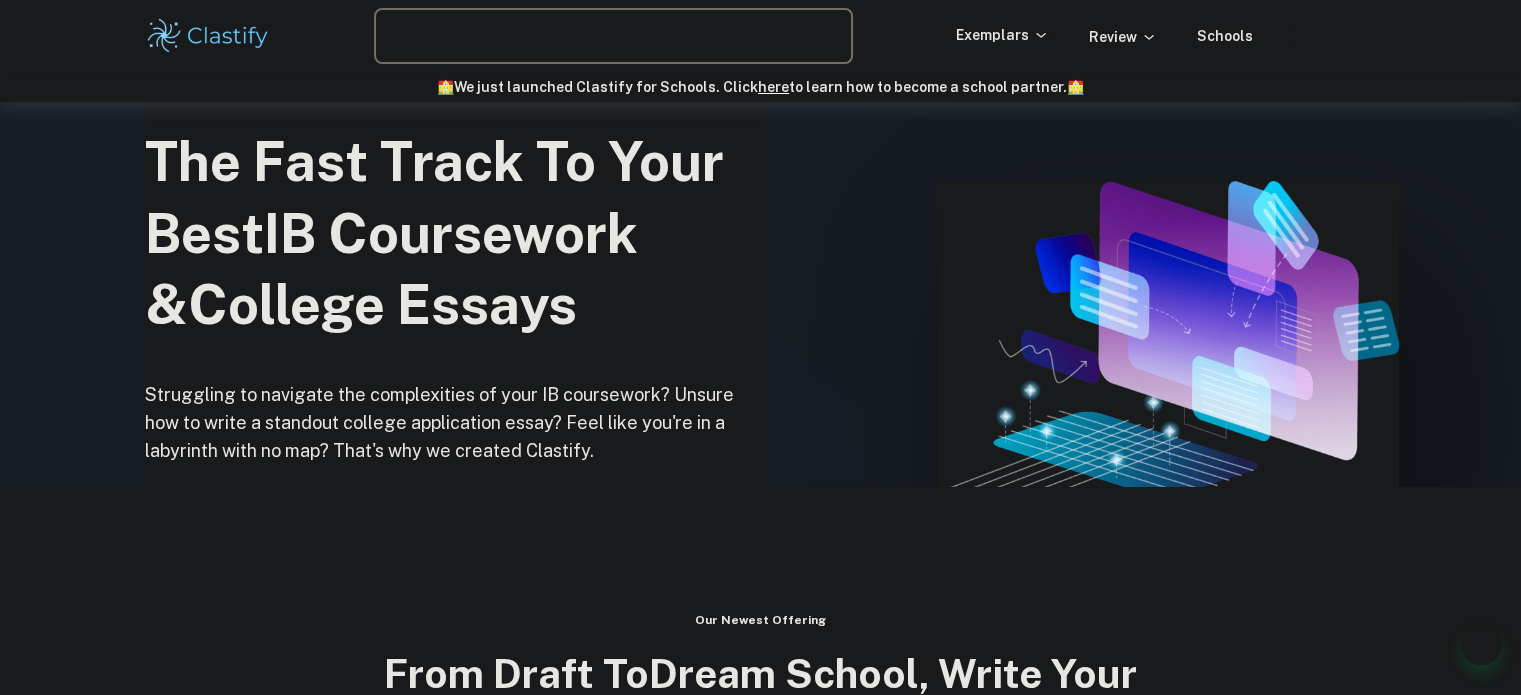 click at bounding box center (585, 36) 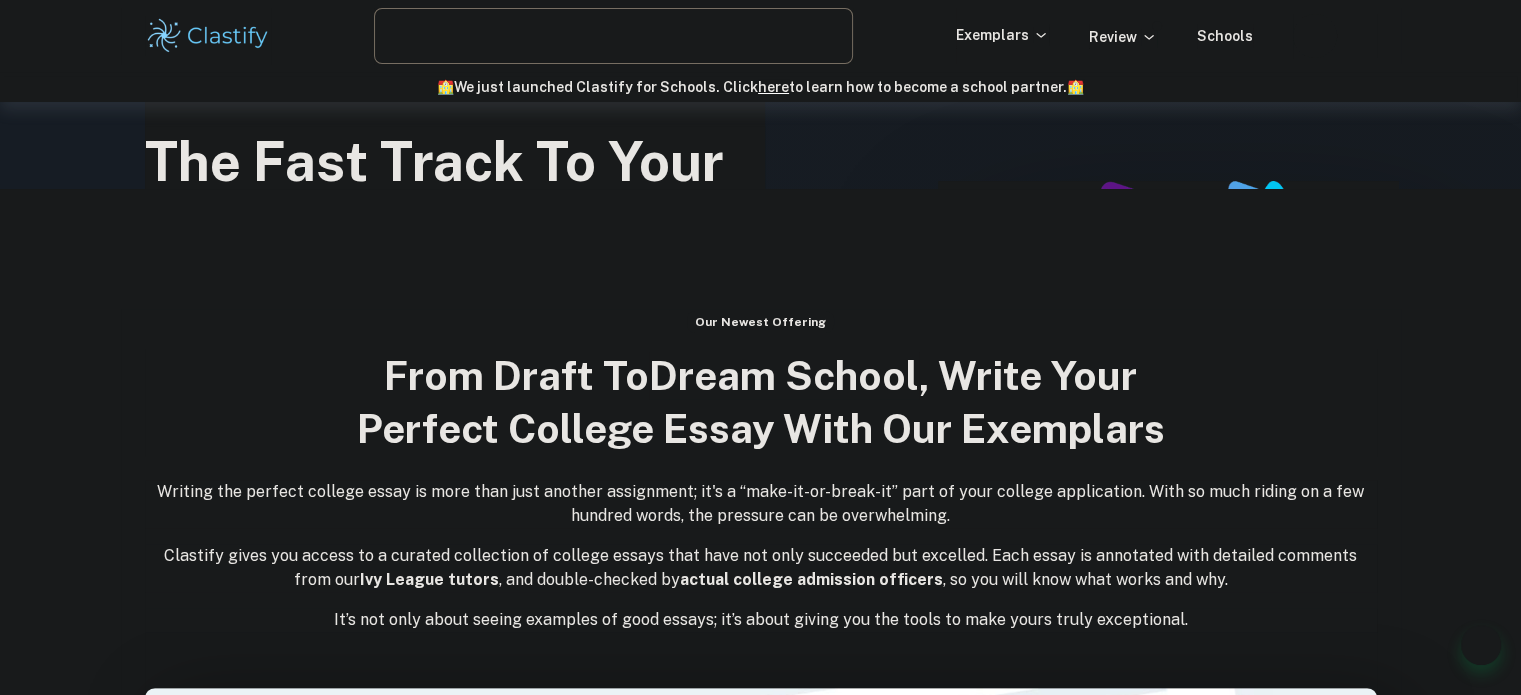 scroll, scrollTop: 598, scrollLeft: 0, axis: vertical 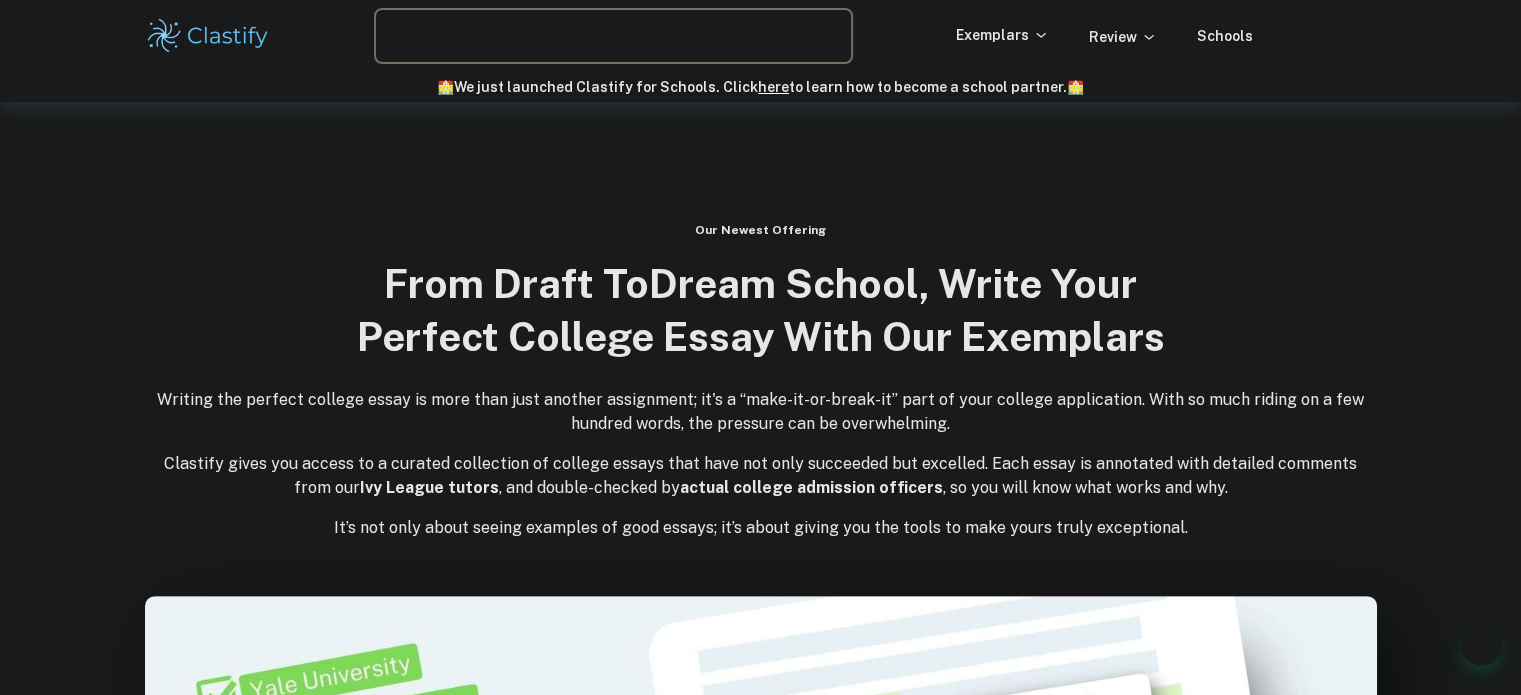 click at bounding box center (585, 36) 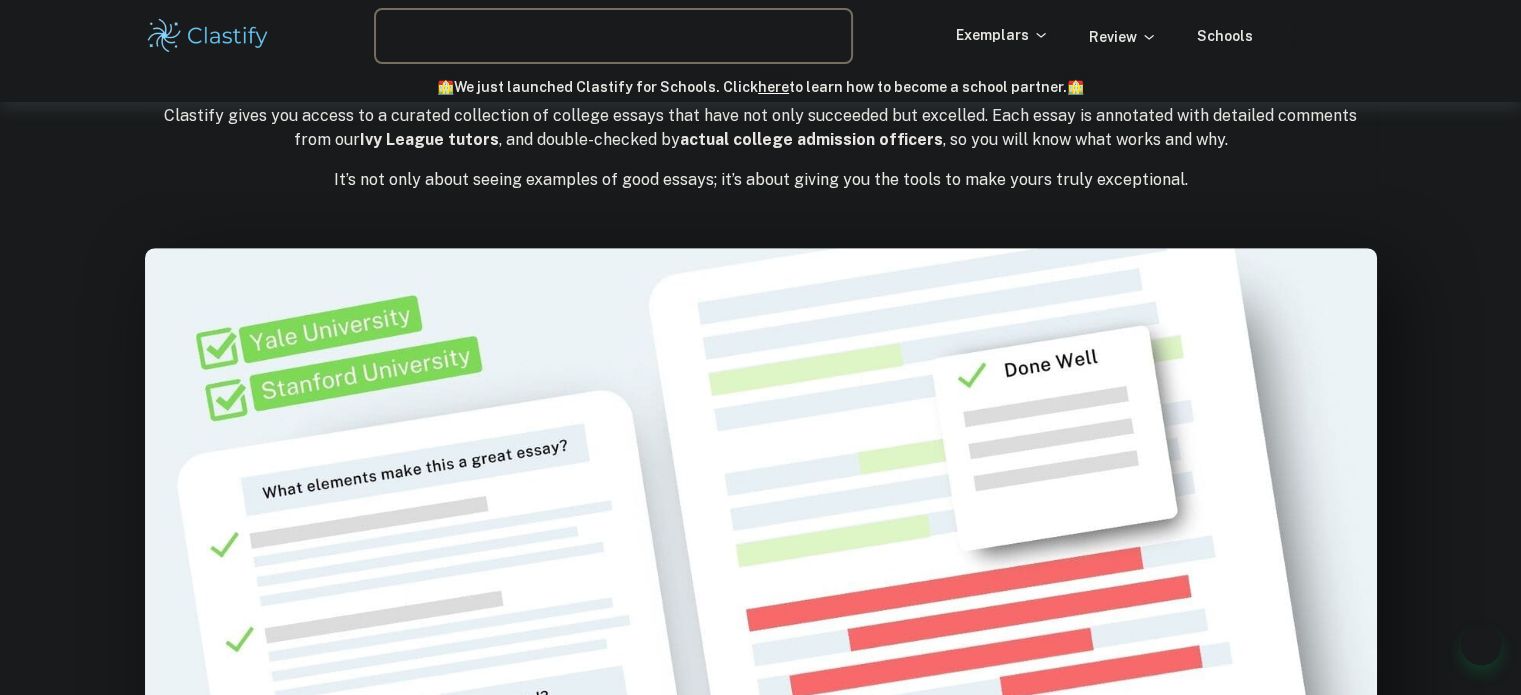scroll, scrollTop: 879, scrollLeft: 0, axis: vertical 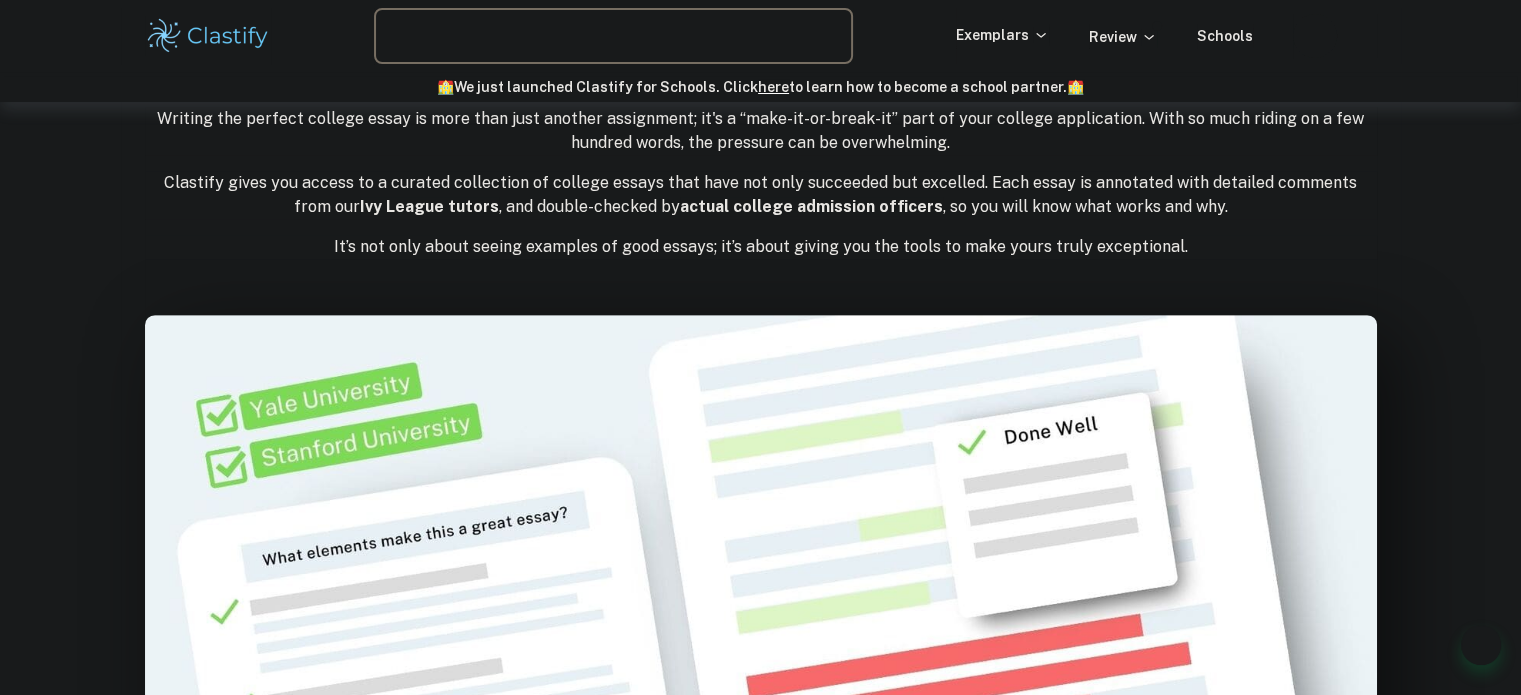 click at bounding box center (585, 36) 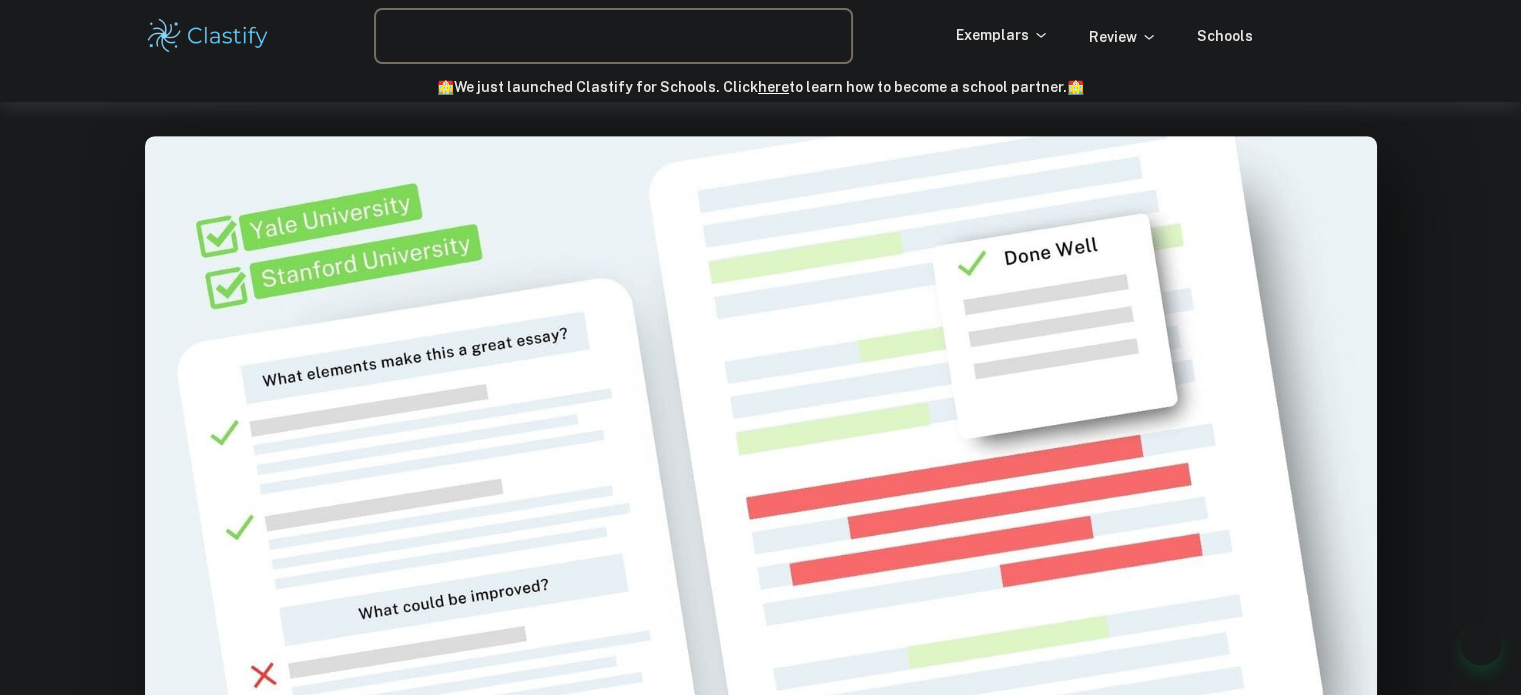 scroll, scrollTop: 1024, scrollLeft: 0, axis: vertical 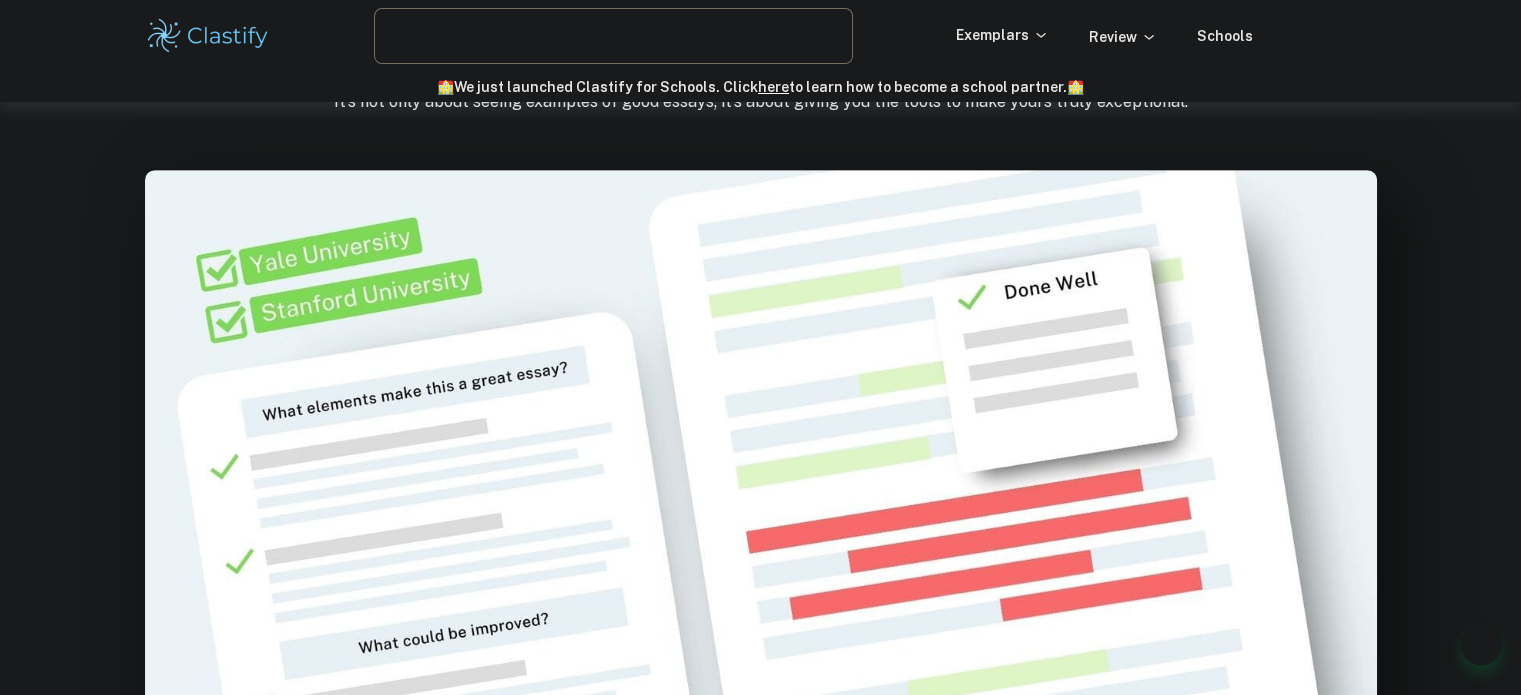 click on "​ Exemplars Review Schools" at bounding box center (760, 36) 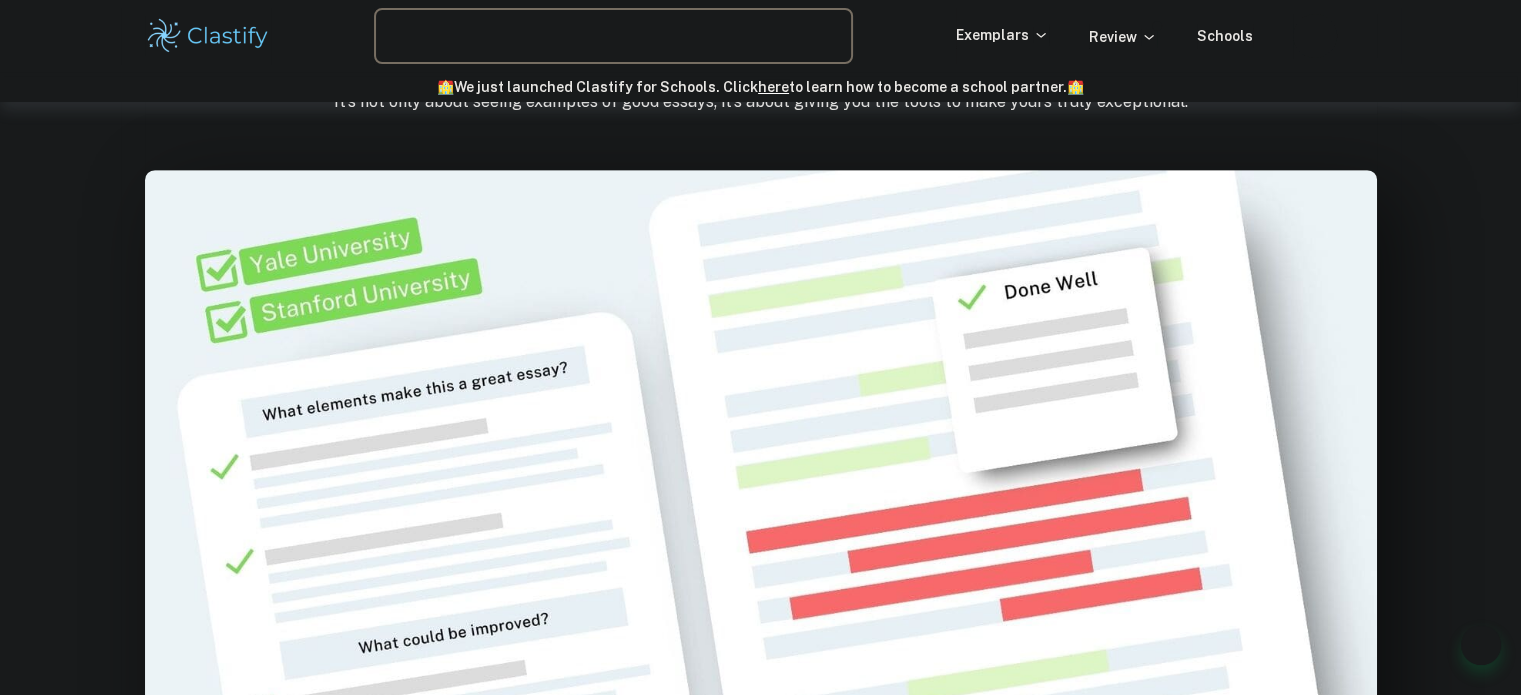 click at bounding box center (585, 36) 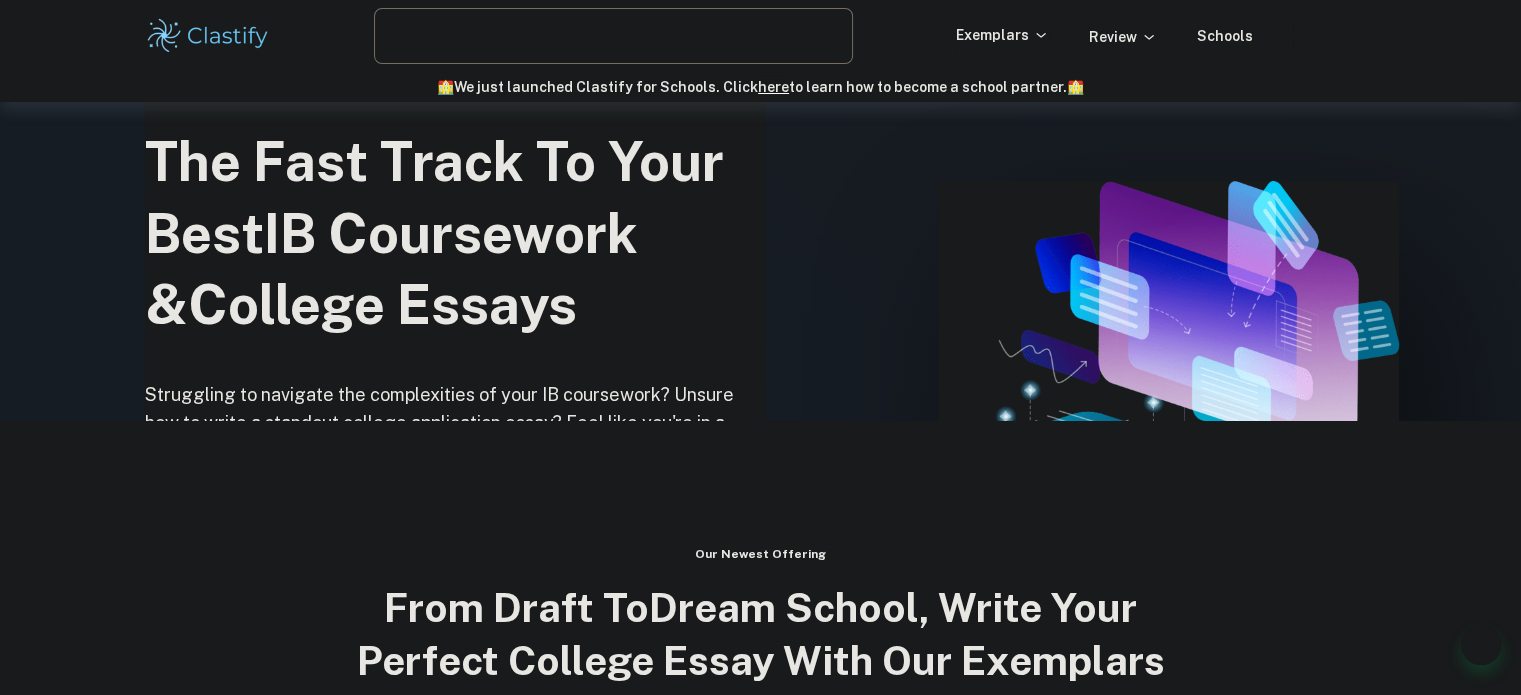scroll, scrollTop: 304, scrollLeft: 0, axis: vertical 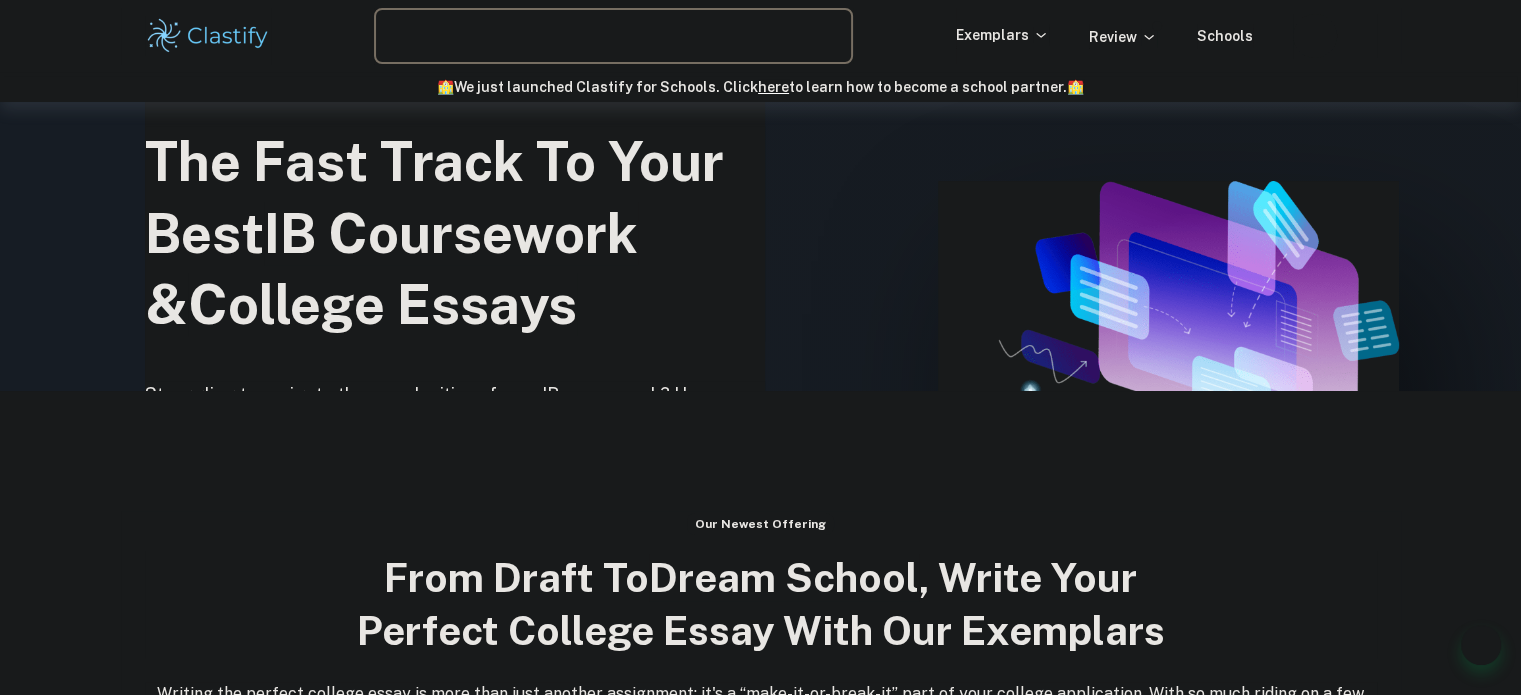 click at bounding box center (585, 36) 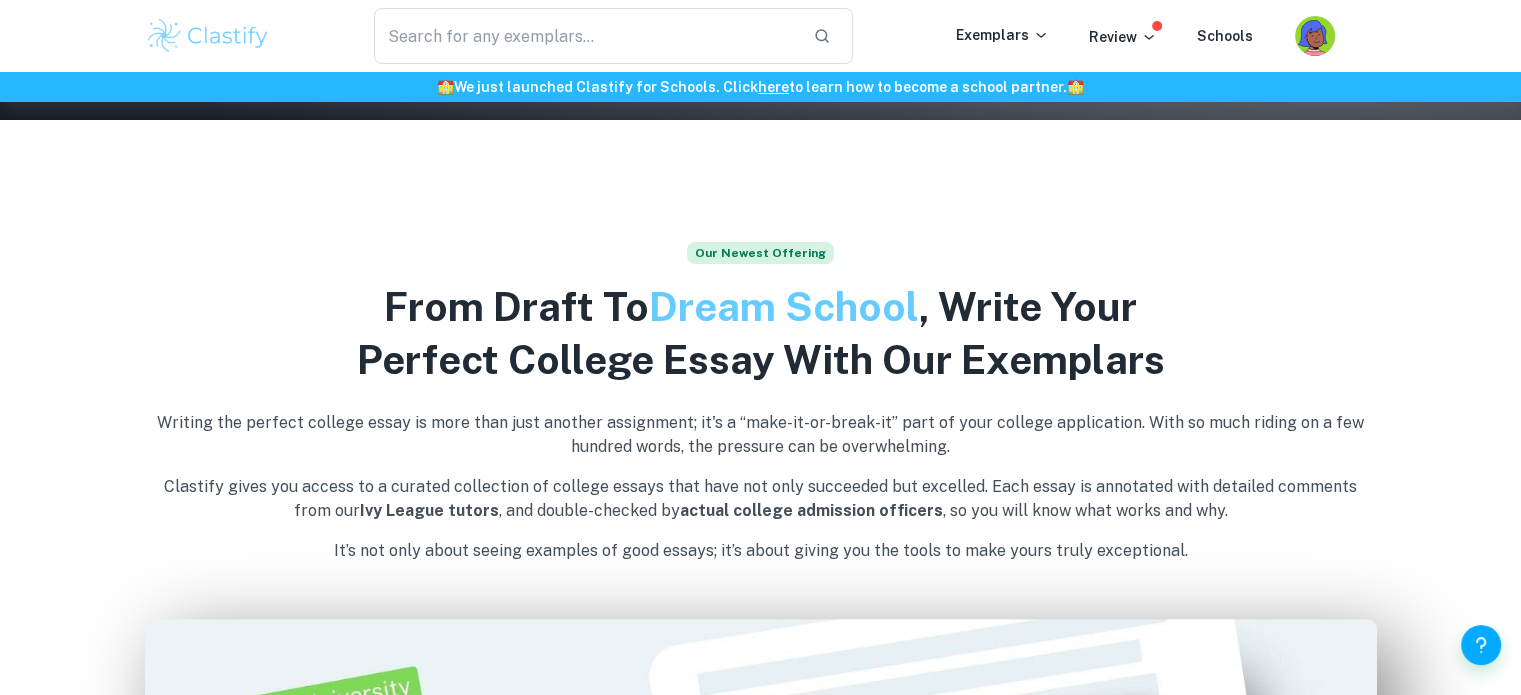 scroll, scrollTop: 576, scrollLeft: 0, axis: vertical 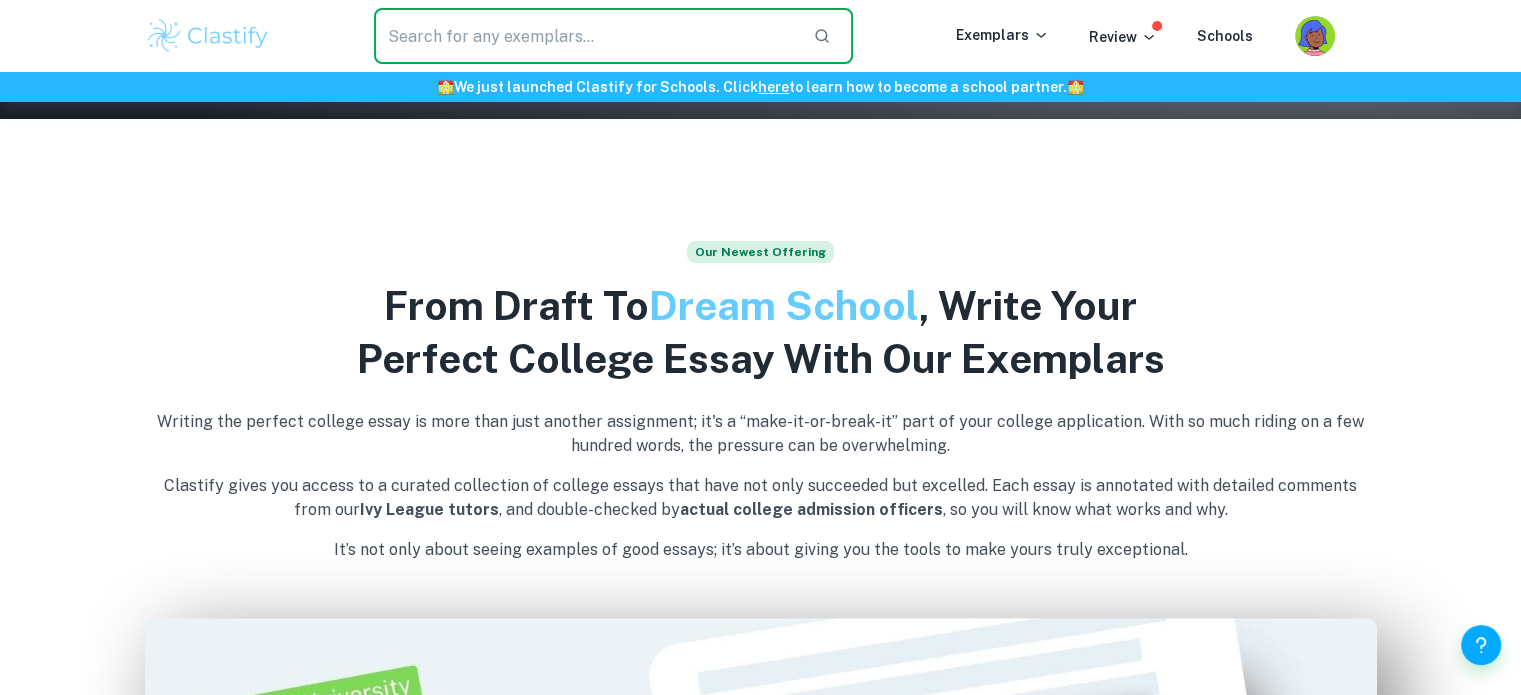 click at bounding box center (585, 36) 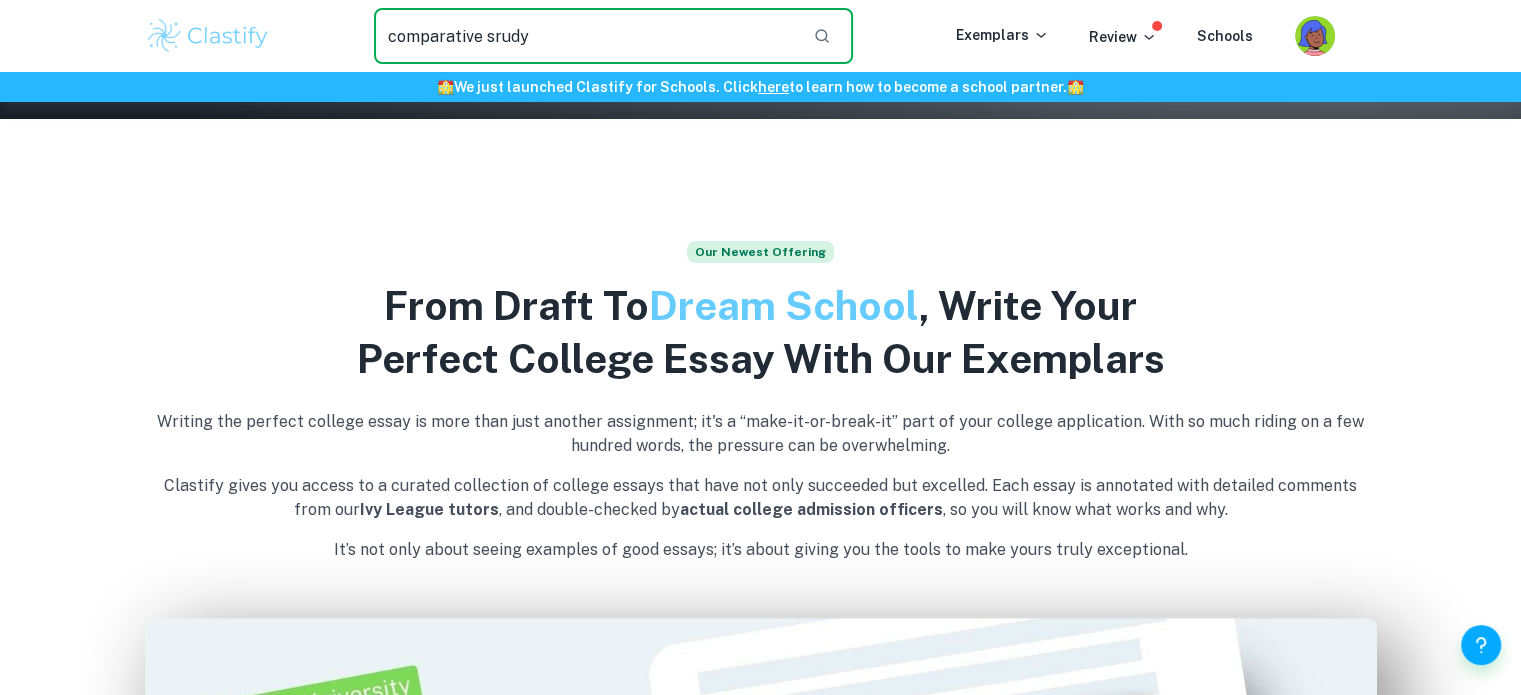 click on "comparative srudy" at bounding box center [585, 36] 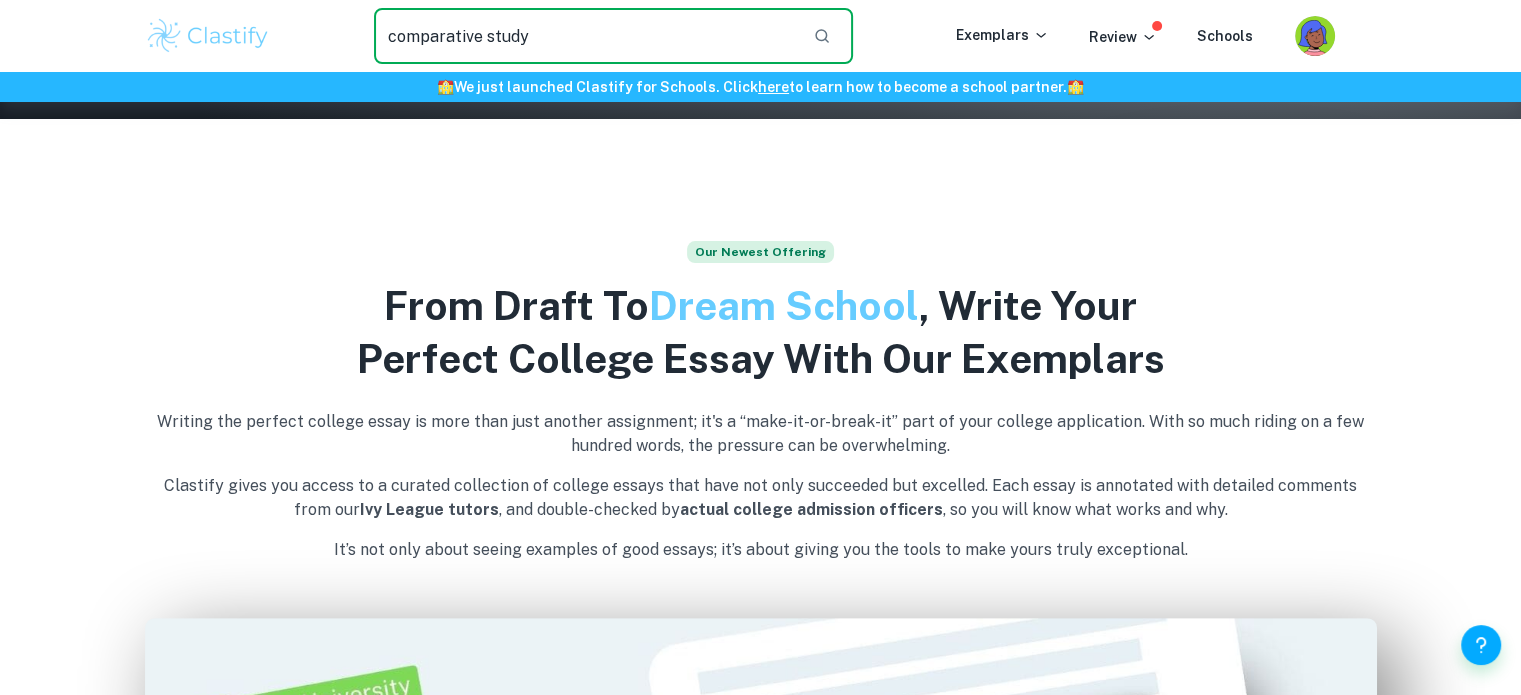 type on "comparative study" 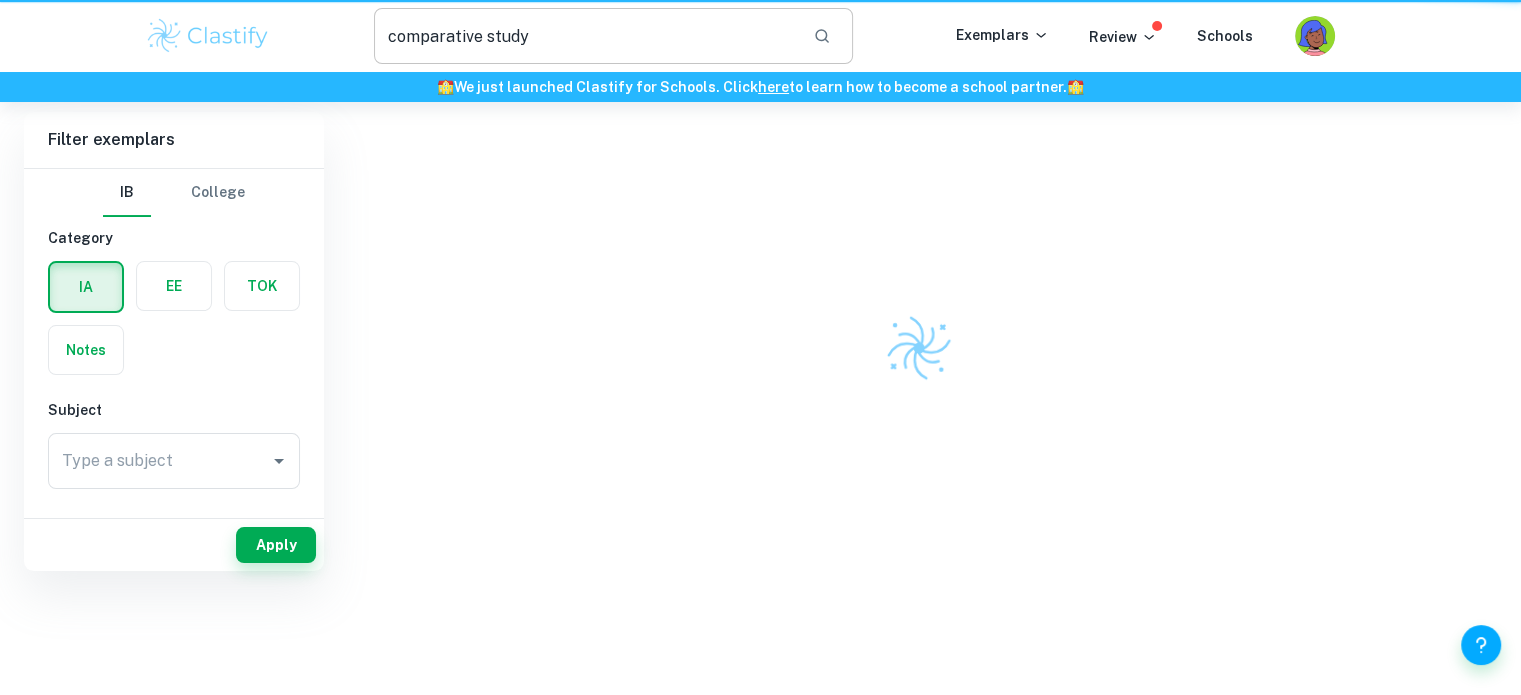 scroll, scrollTop: 0, scrollLeft: 0, axis: both 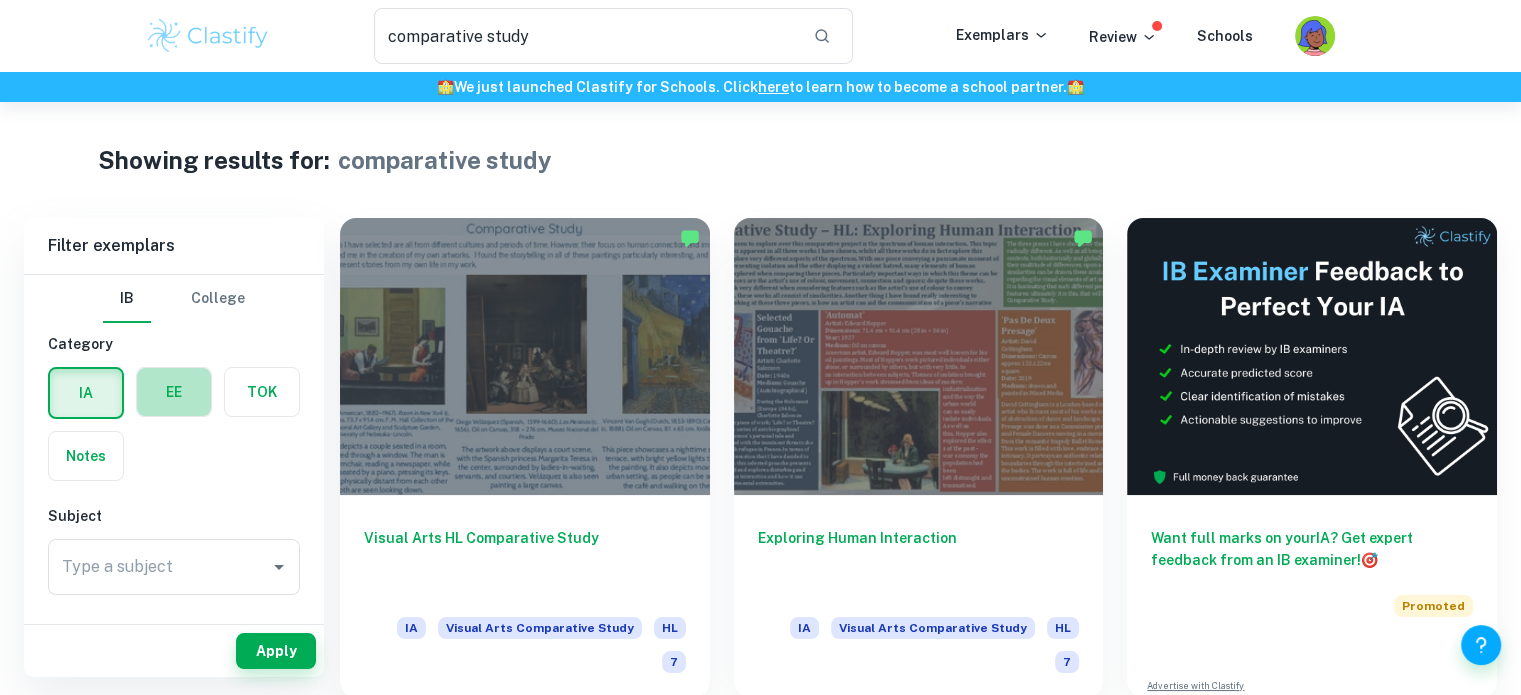 click at bounding box center [174, 392] 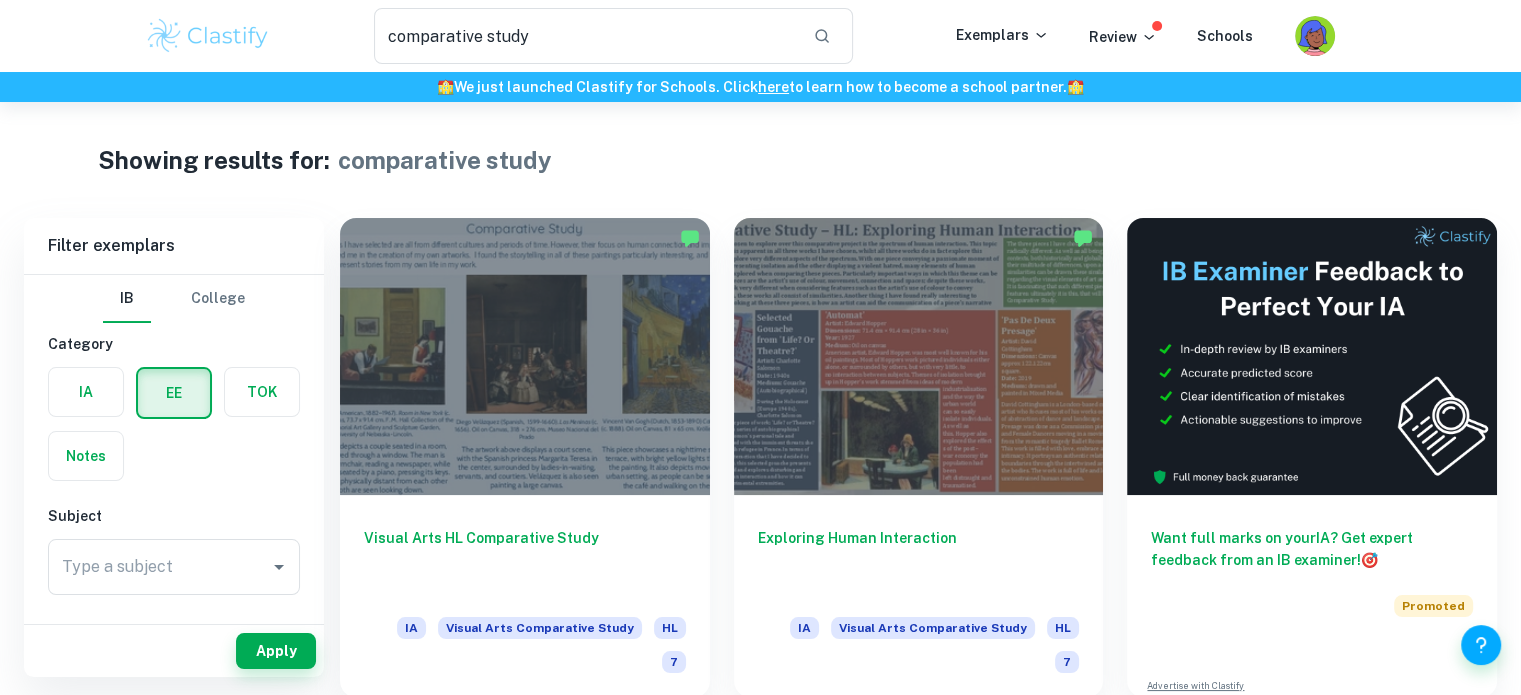click at bounding box center (86, 456) 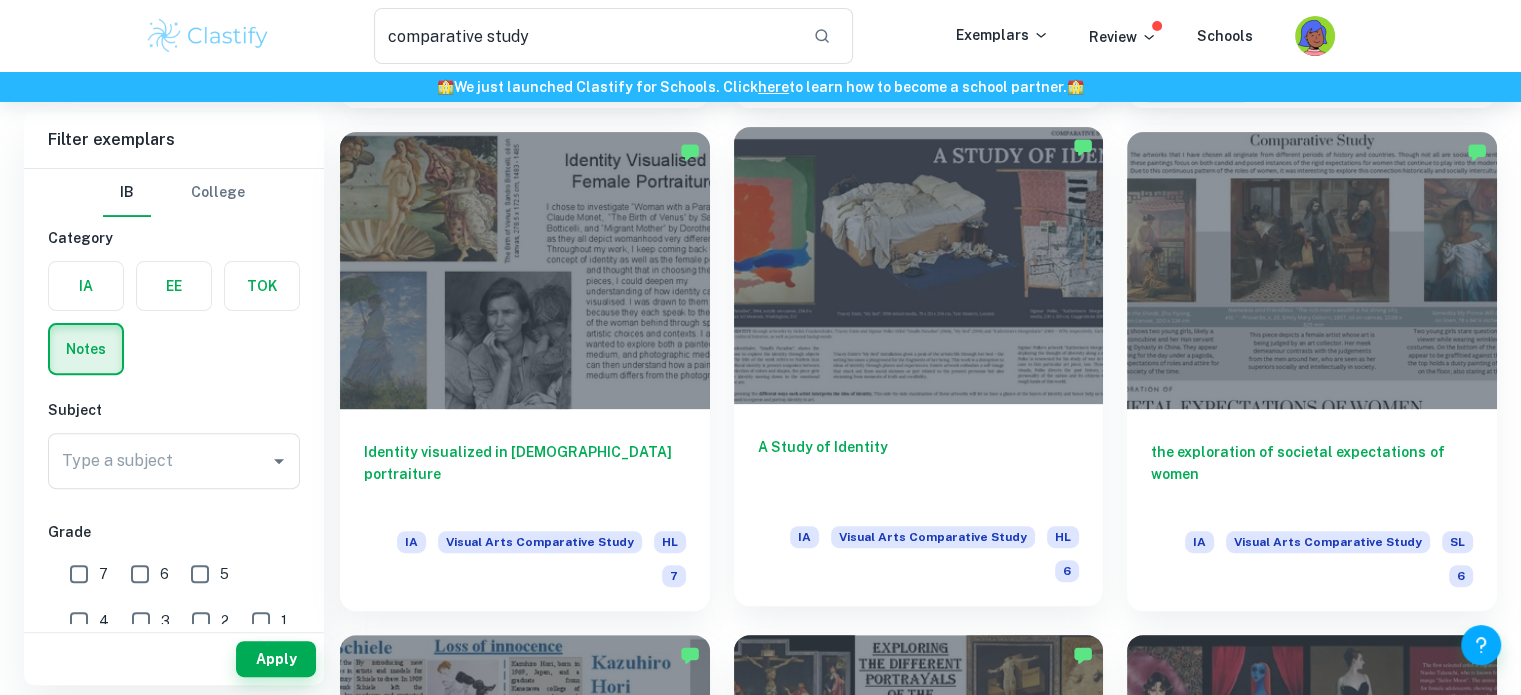 scroll, scrollTop: 590, scrollLeft: 0, axis: vertical 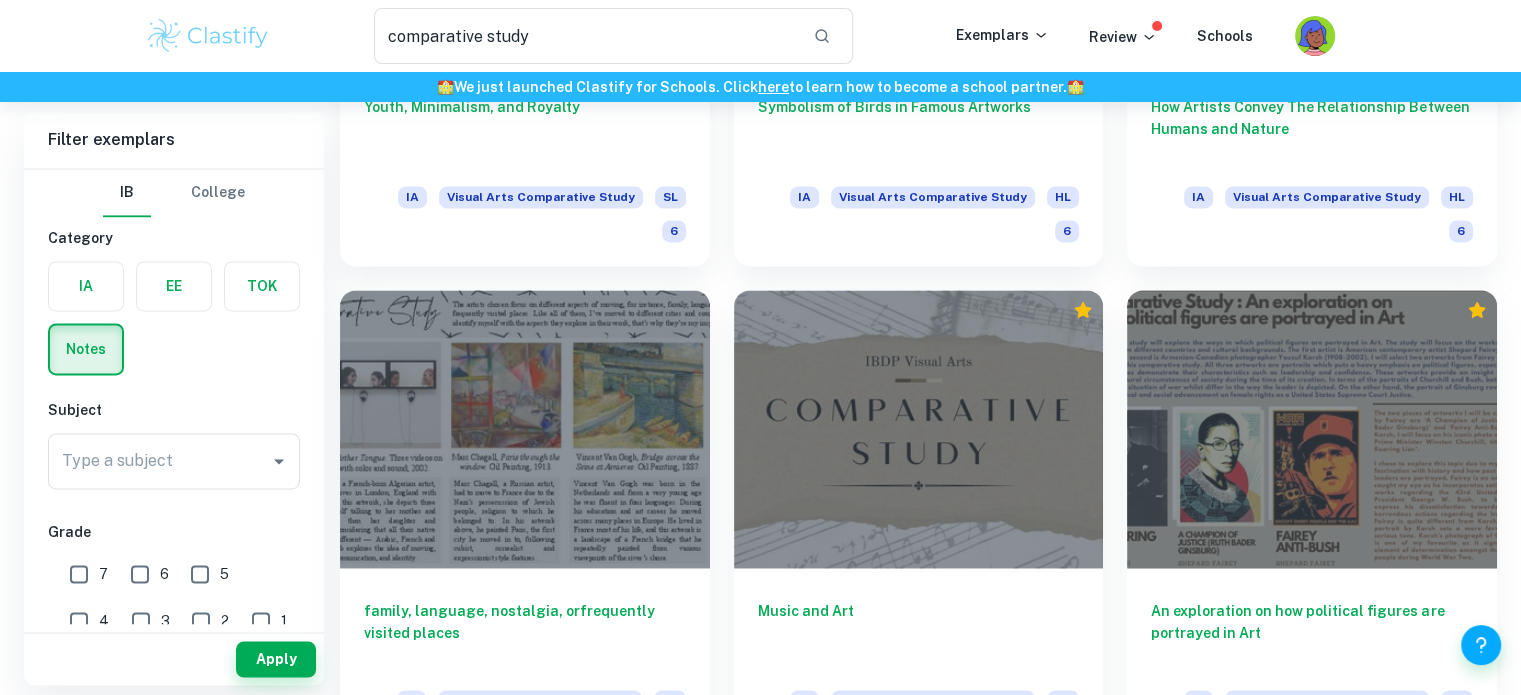 click on "2" at bounding box center [938, 810] 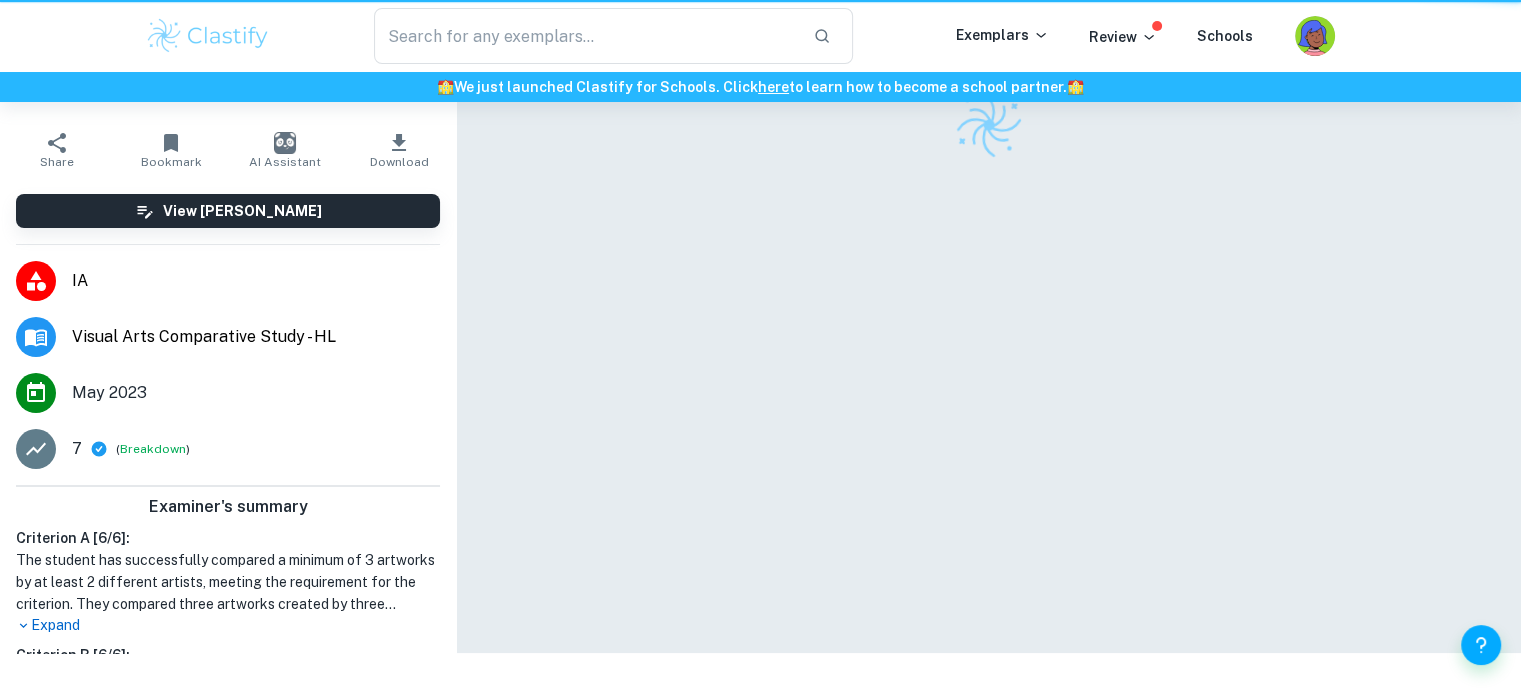 scroll, scrollTop: 0, scrollLeft: 0, axis: both 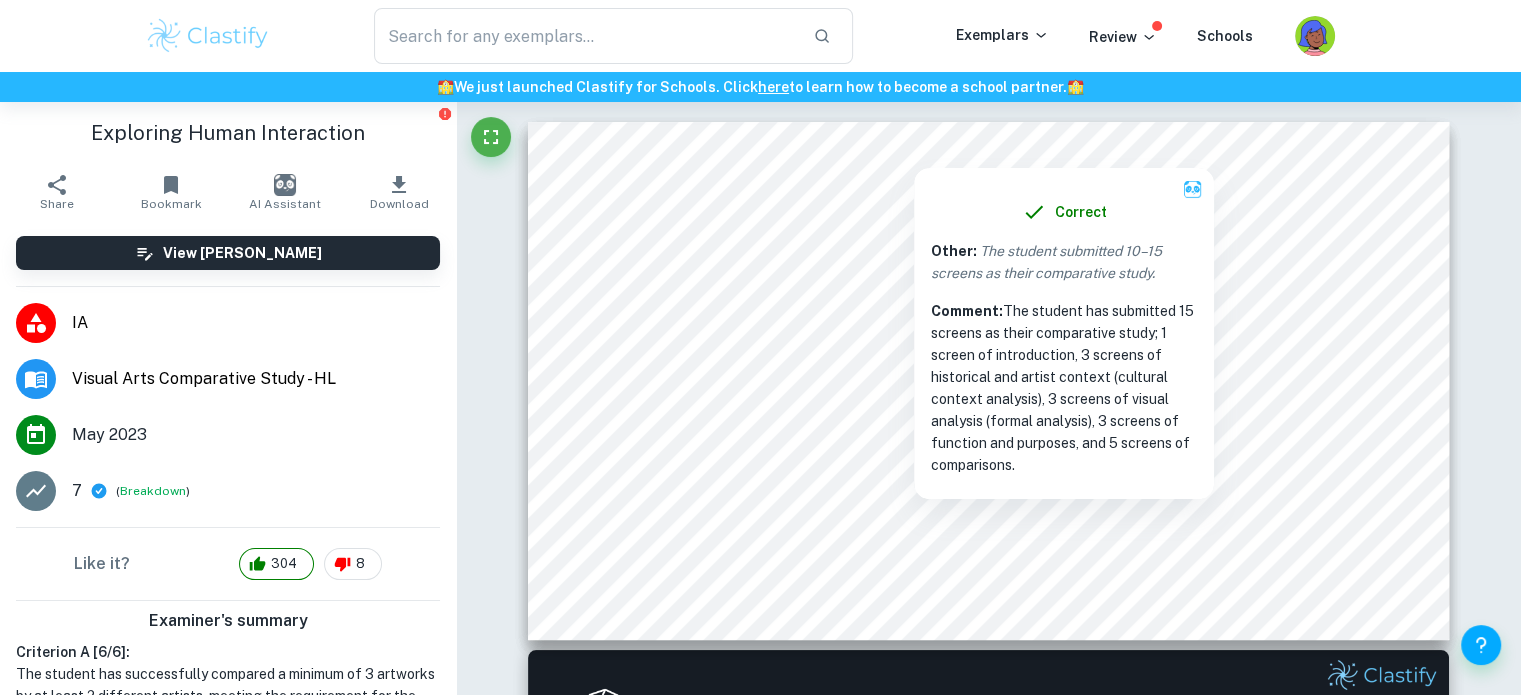 type on "comparative study" 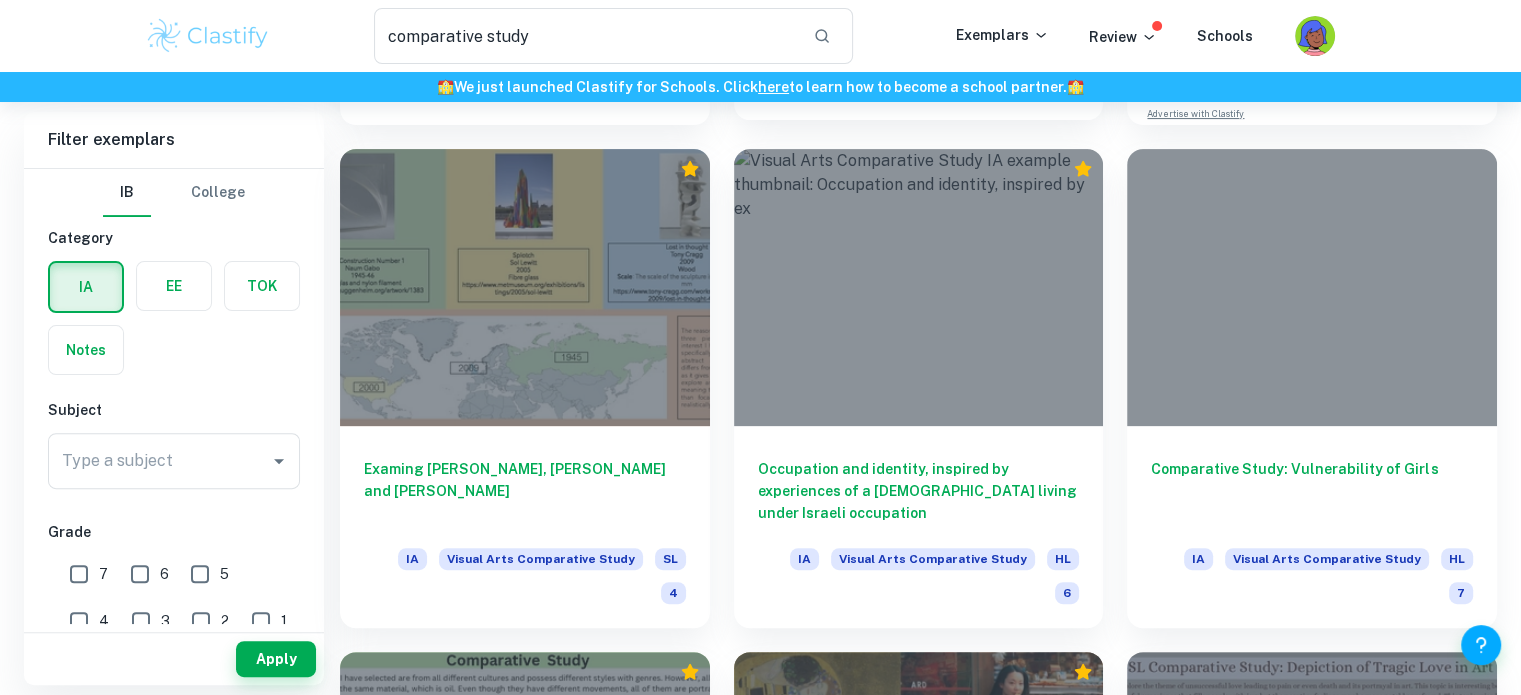 scroll, scrollTop: 574, scrollLeft: 0, axis: vertical 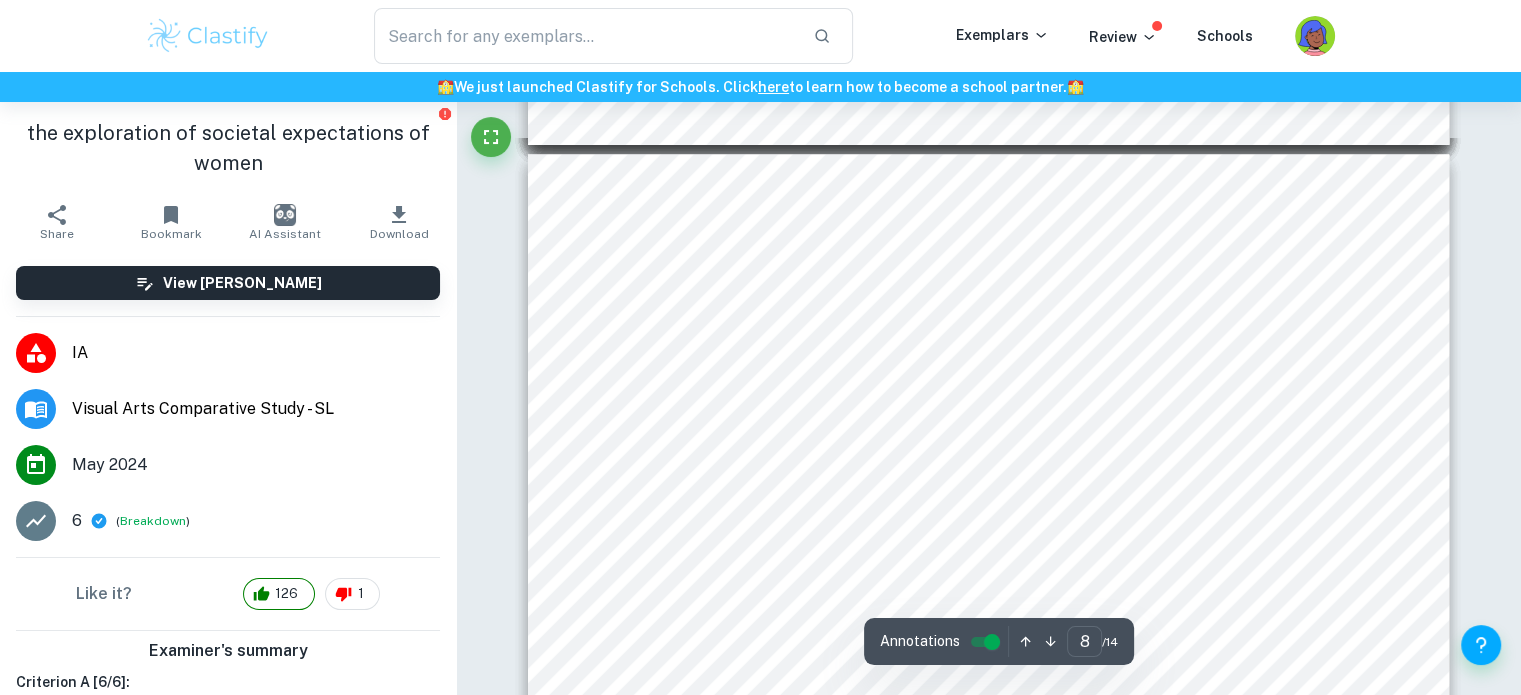 type on "7" 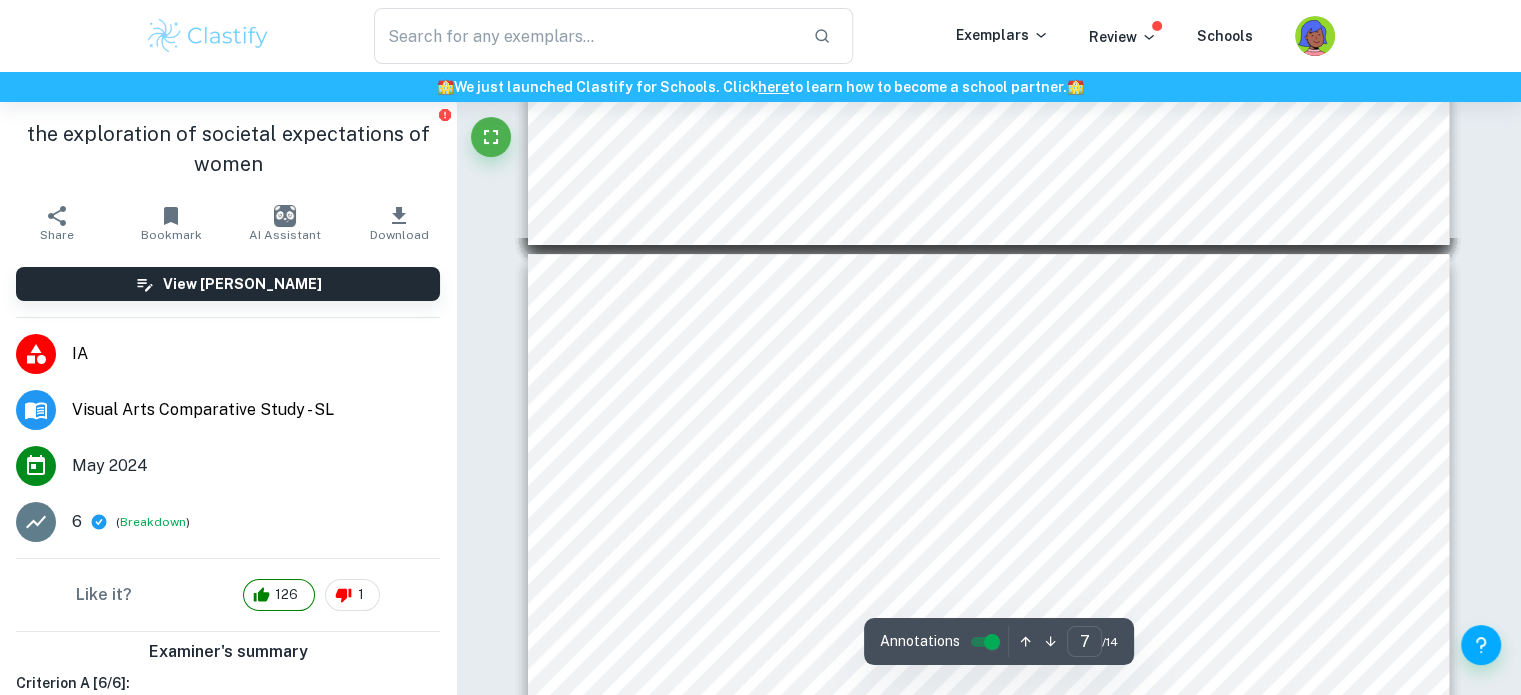 scroll, scrollTop: 3697, scrollLeft: 0, axis: vertical 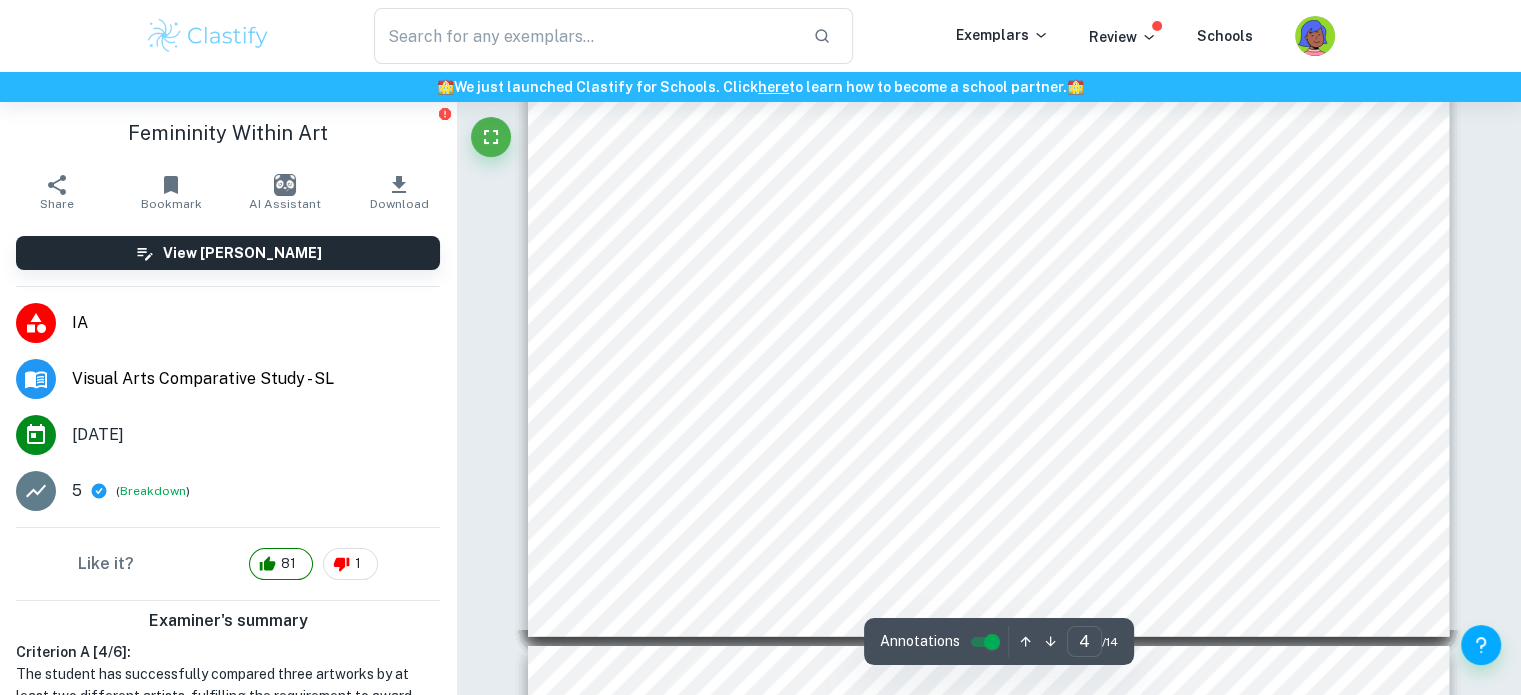 click on "whilst holding a glass of champagne elegantly. The" at bounding box center [794, 421] 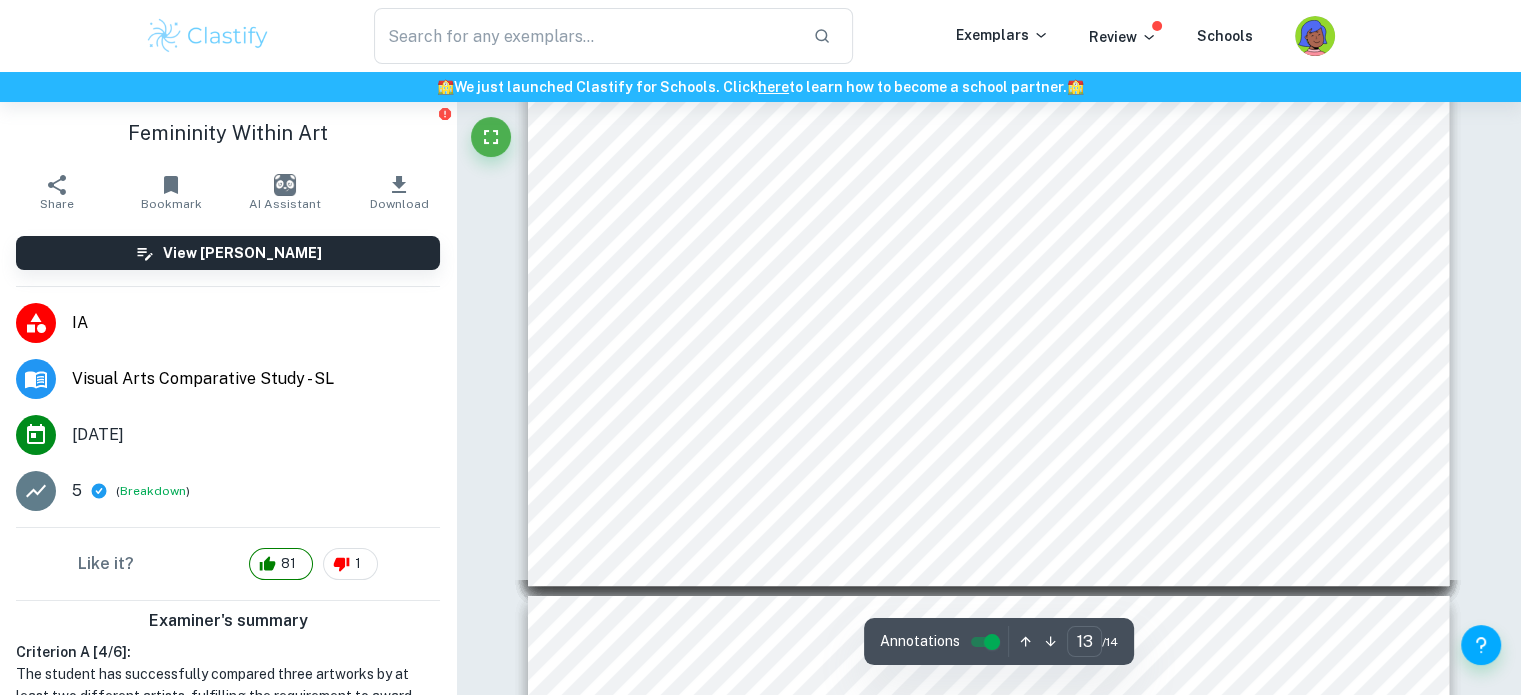 scroll, scrollTop: 7264, scrollLeft: 0, axis: vertical 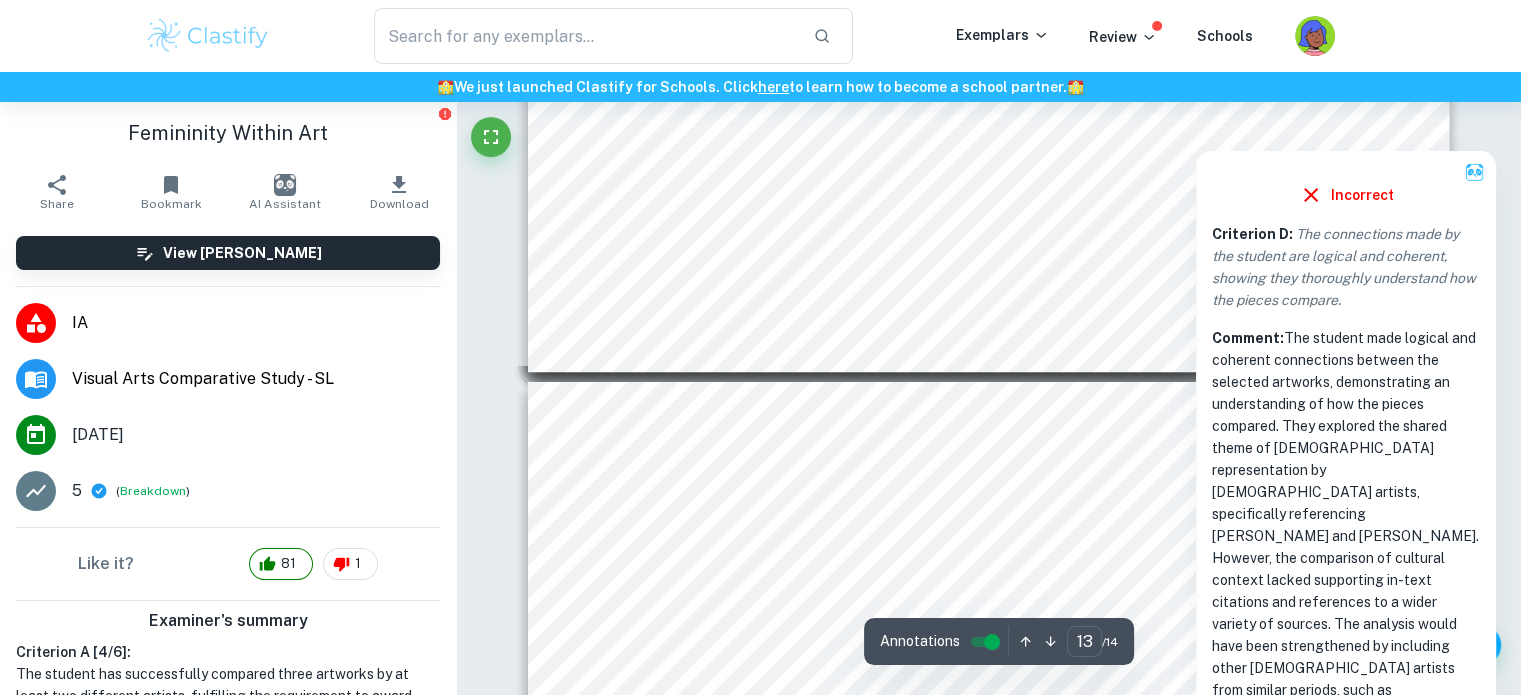 type on "14" 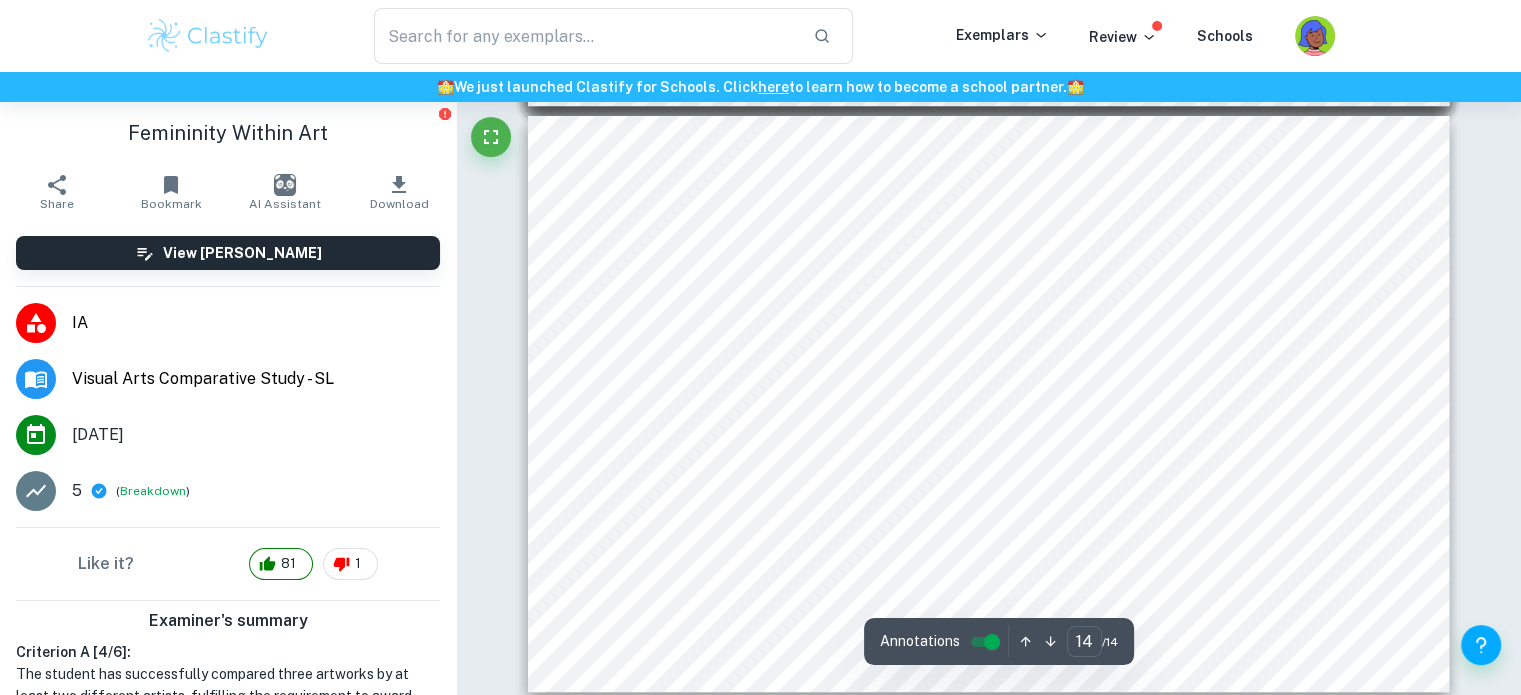 scroll, scrollTop: 7788, scrollLeft: 0, axis: vertical 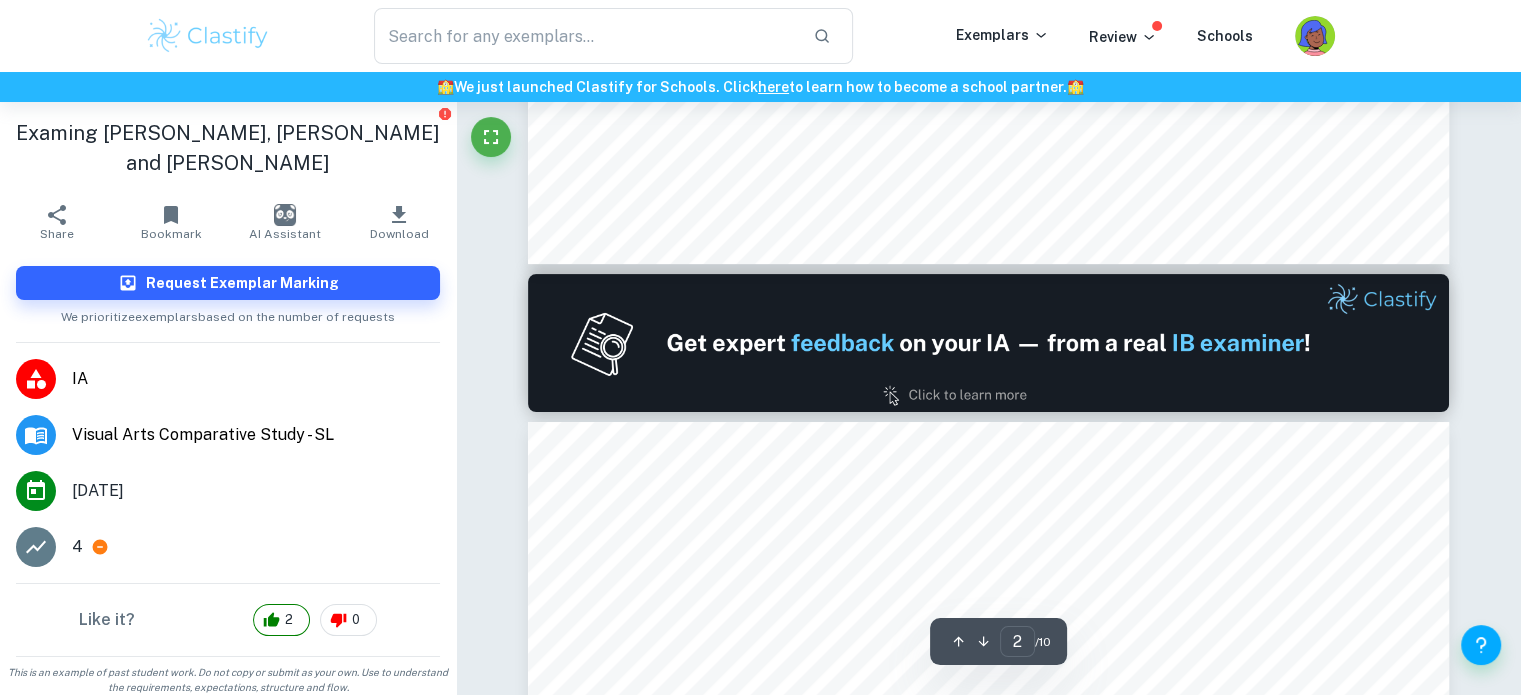 type on "1" 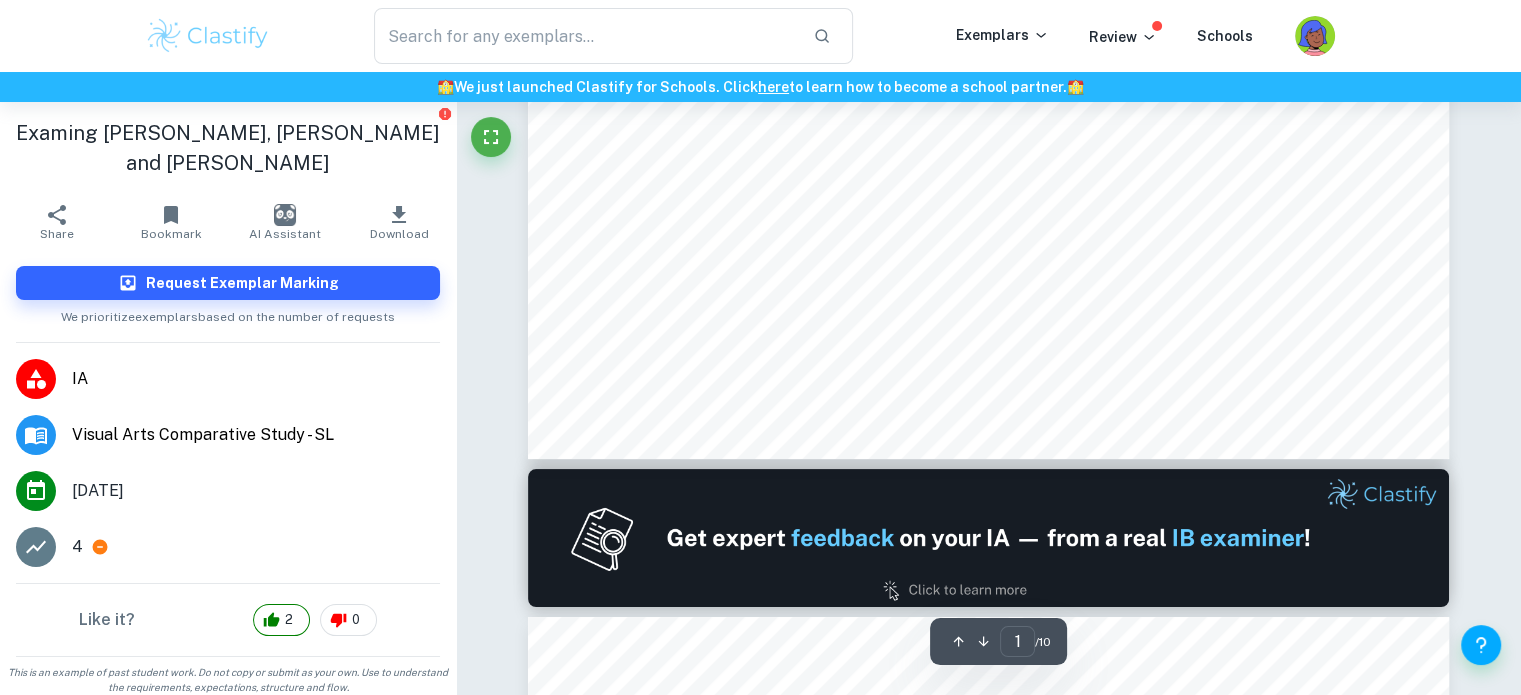 scroll, scrollTop: 0, scrollLeft: 0, axis: both 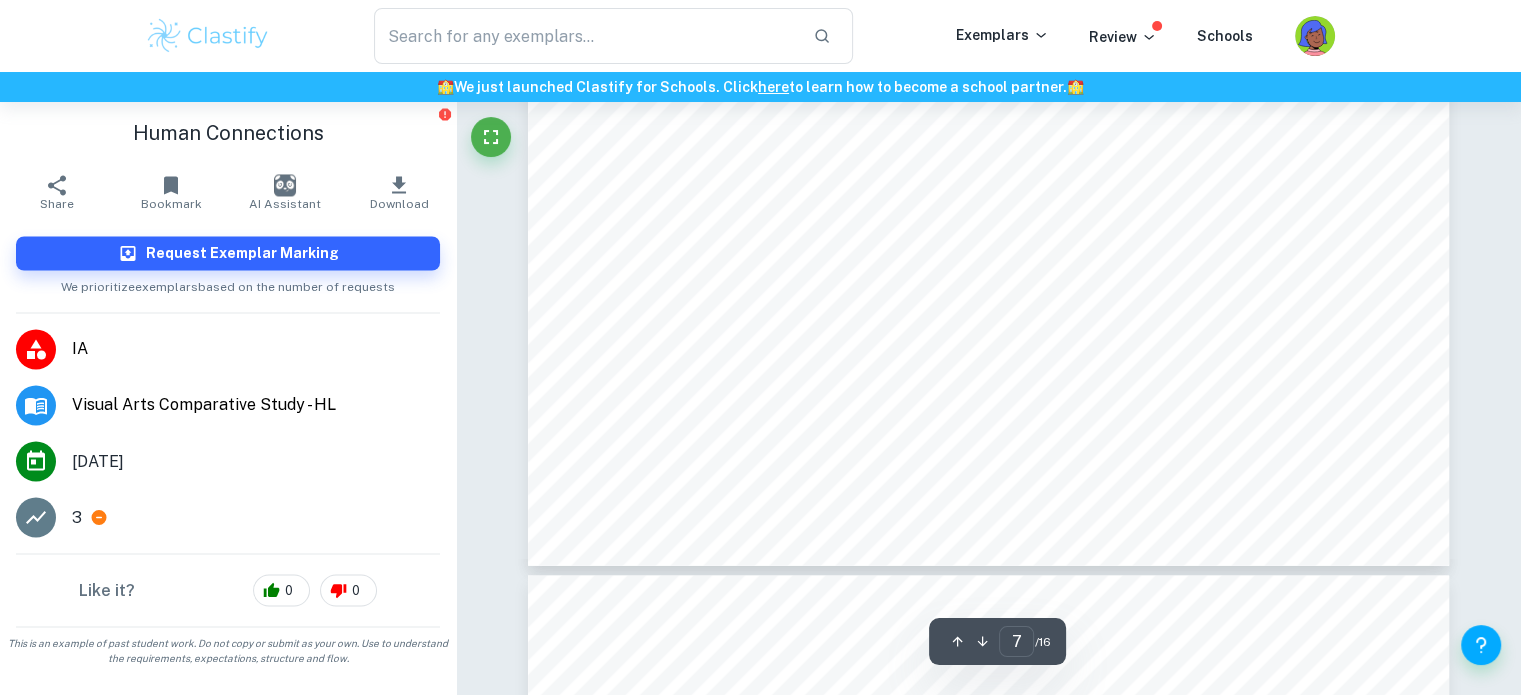 click on "Formal Qualities   The colors in this painting are primarily muted cool tones of blue, except for the woman and the wall that are the same shade of red, this makes the woman stand out against the blue background. Even though there are not many different colors in the painting, René uses dark and light, shadows, to make the painting seem very realistic. The couple are the main focal point of the painting, they are almost exactly in the middle of the painting, and they take up most of the frame since it is close up on their covered faces. The composition of this painting is balanced with the couple being almost in the exact middle and not much going on around them The painting is composed of organic shapes, it is very round which adds to the realism of the painting, however the draped fabrics on the faces of the characters distort their humanity. The background is simple, playing around with shadows but not much more, it lacks depth or context to the setting, this lets the viewer focus more on the" at bounding box center [989, 306] 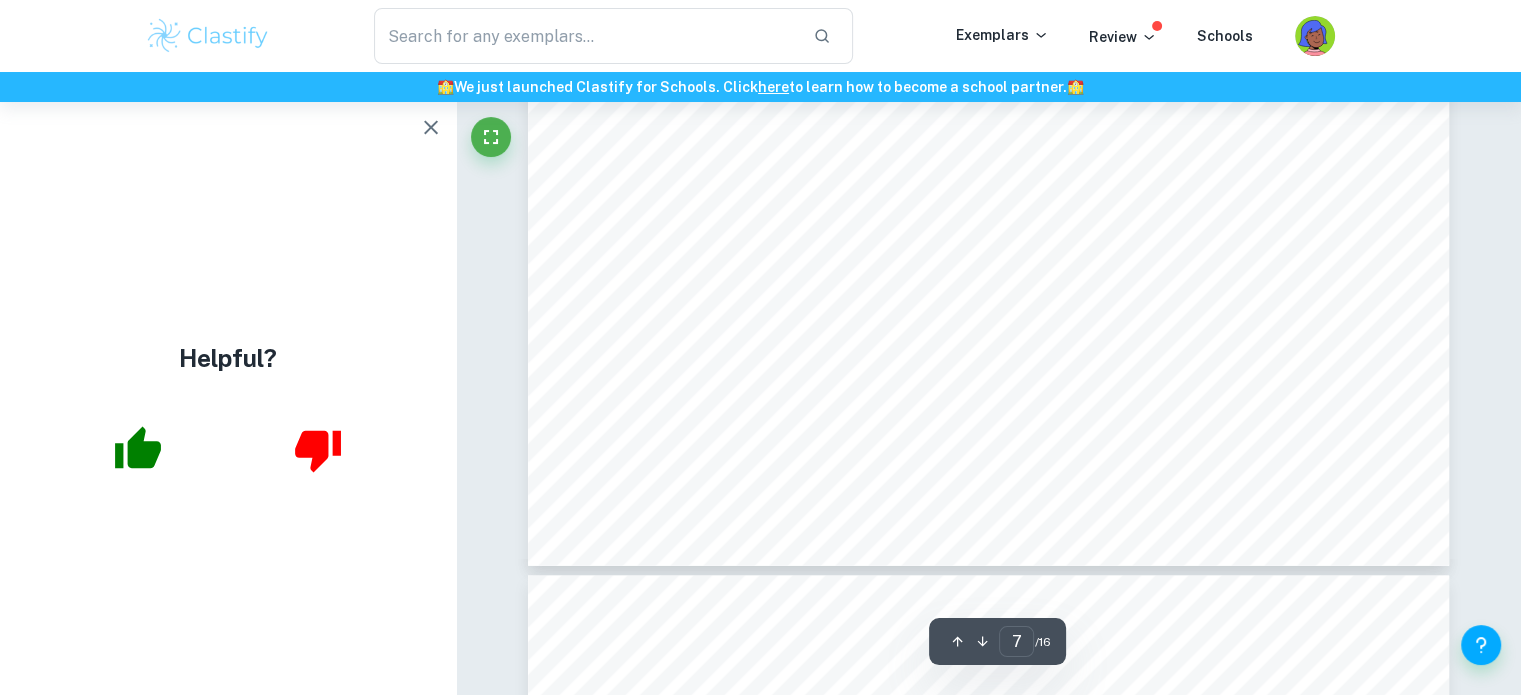 click on "Formal Qualities   The colors in this painting are primarily muted cool tones of blue, except for the woman and the wall that are the same shade of red, this makes the woman stand out against the blue background. Even though there are not many different colors in the painting, René uses dark and light, shadows, to make the painting seem very realistic. The couple are the main focal point of the painting, they are almost exactly in the middle of the painting, and they take up most of the frame since it is close up on their covered faces. The composition of this painting is balanced with the couple being almost in the exact middle and not much going on around them The painting is composed of organic shapes, it is very round which adds to the realism of the painting, however the draped fabrics on the faces of the characters distort their humanity. The background is simple, playing around with shadows but not much more, it lacks depth or context to the setting, this lets the viewer focus more on the" at bounding box center [989, 306] 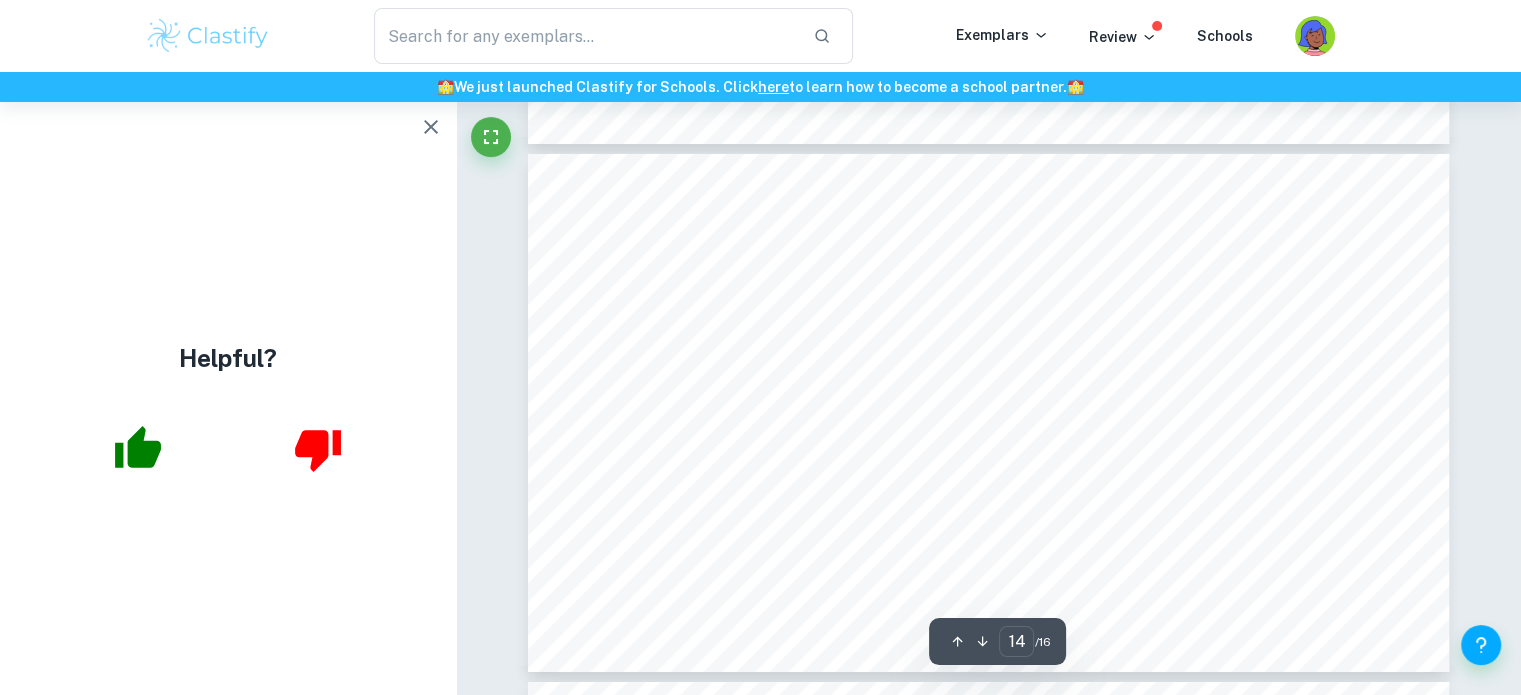 scroll, scrollTop: 6980, scrollLeft: 0, axis: vertical 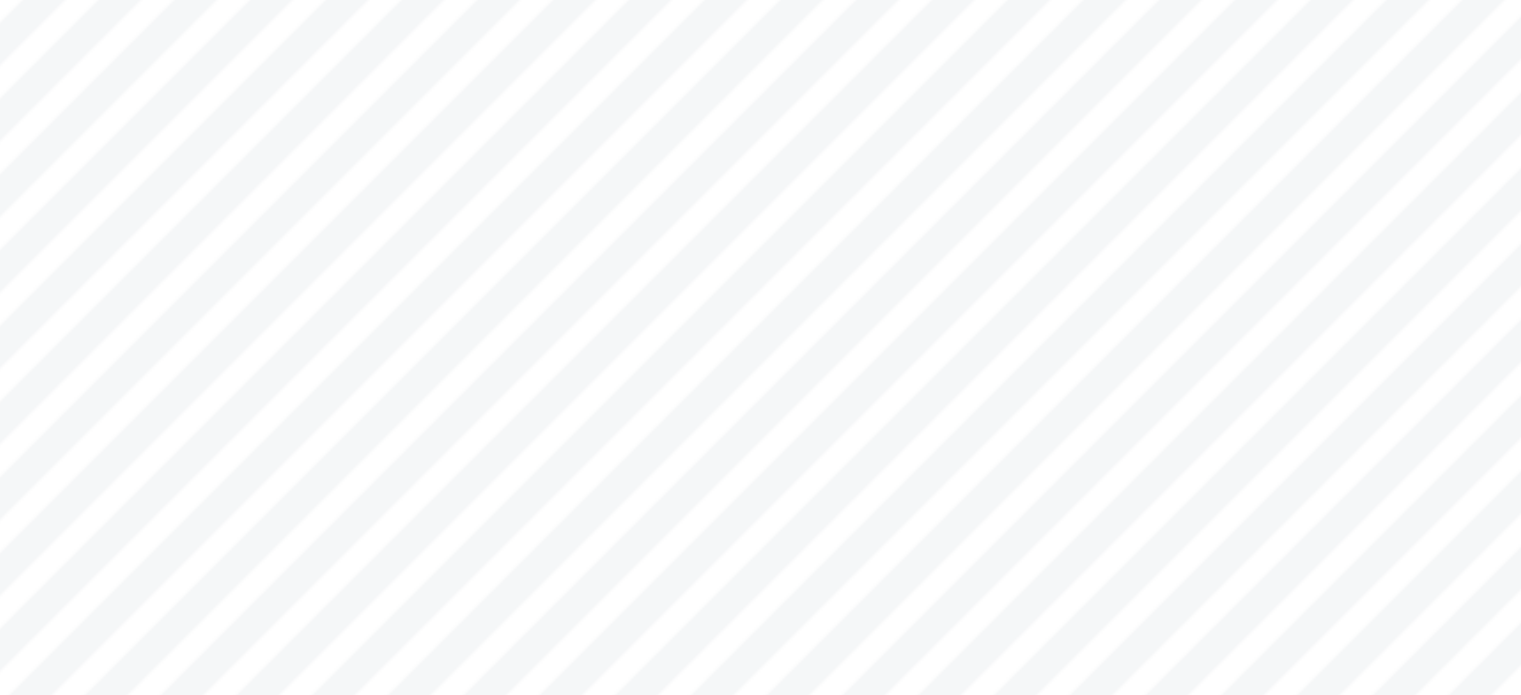 click on "Section F For my own artwork I was mainly inspired by Chino Otsuka9s artwork. When she was 10 she moved from her home country (Japan) to a European country (the UK), I had a very similar experience, when I was 11 years old I moved from my home country (Israel) to a European country (The Netherlands). I related to the meaning of Chino Otsuka9s artwork, she put her old self with her young self, she related memories with reality. Her artwork explored her own identity and how that changed once she moved to a country with a culture that is so different from her own. I really relate to this because when I moved countries I had to learn two new languages, English and Dutch, get used to the different culture, and I had to rebuild my entire life, as Otsuka had to do when she moved. I often think about what my life would have been if I had stayed in my home country, not necessarily because I think it would have been better, but because I know it would have Because of this I was inspired by Chino Otsuka9s series of" at bounding box center (989, 242) 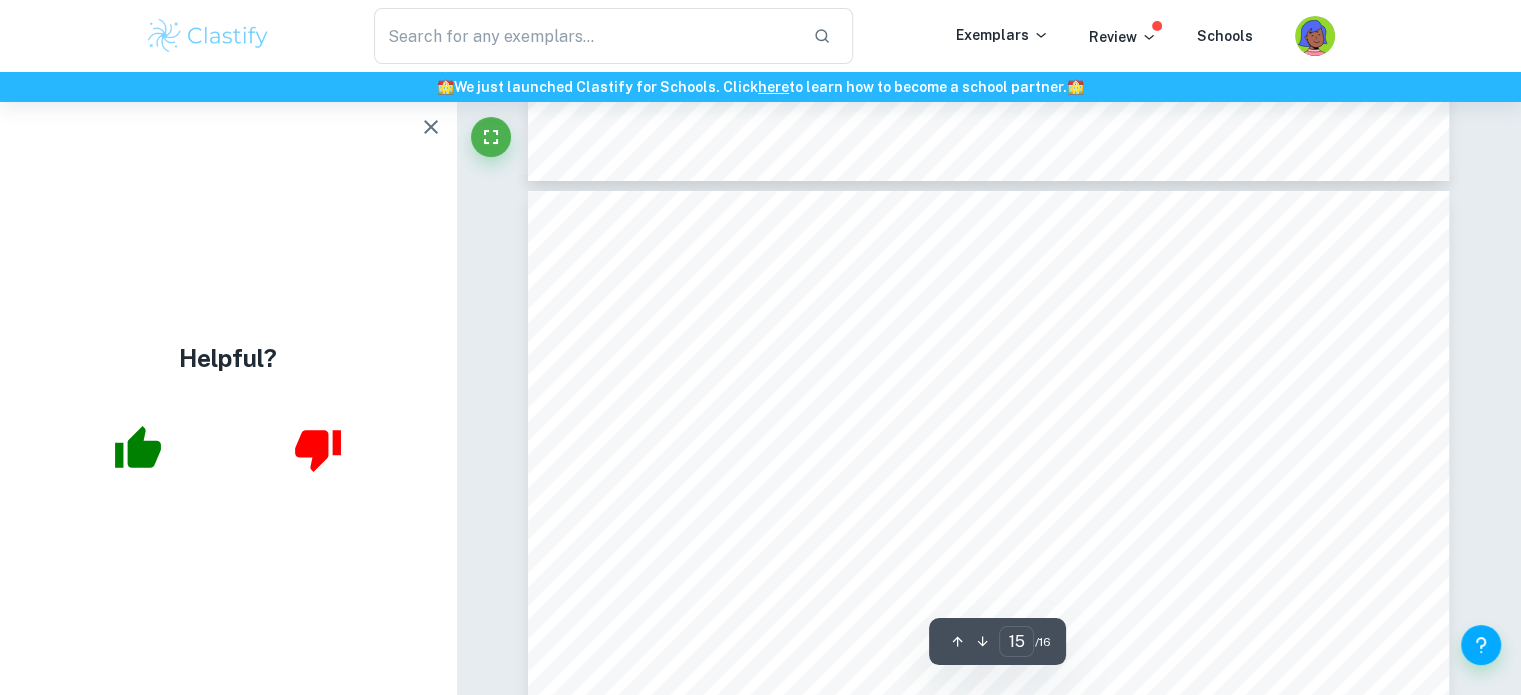 scroll, scrollTop: 7469, scrollLeft: 0, axis: vertical 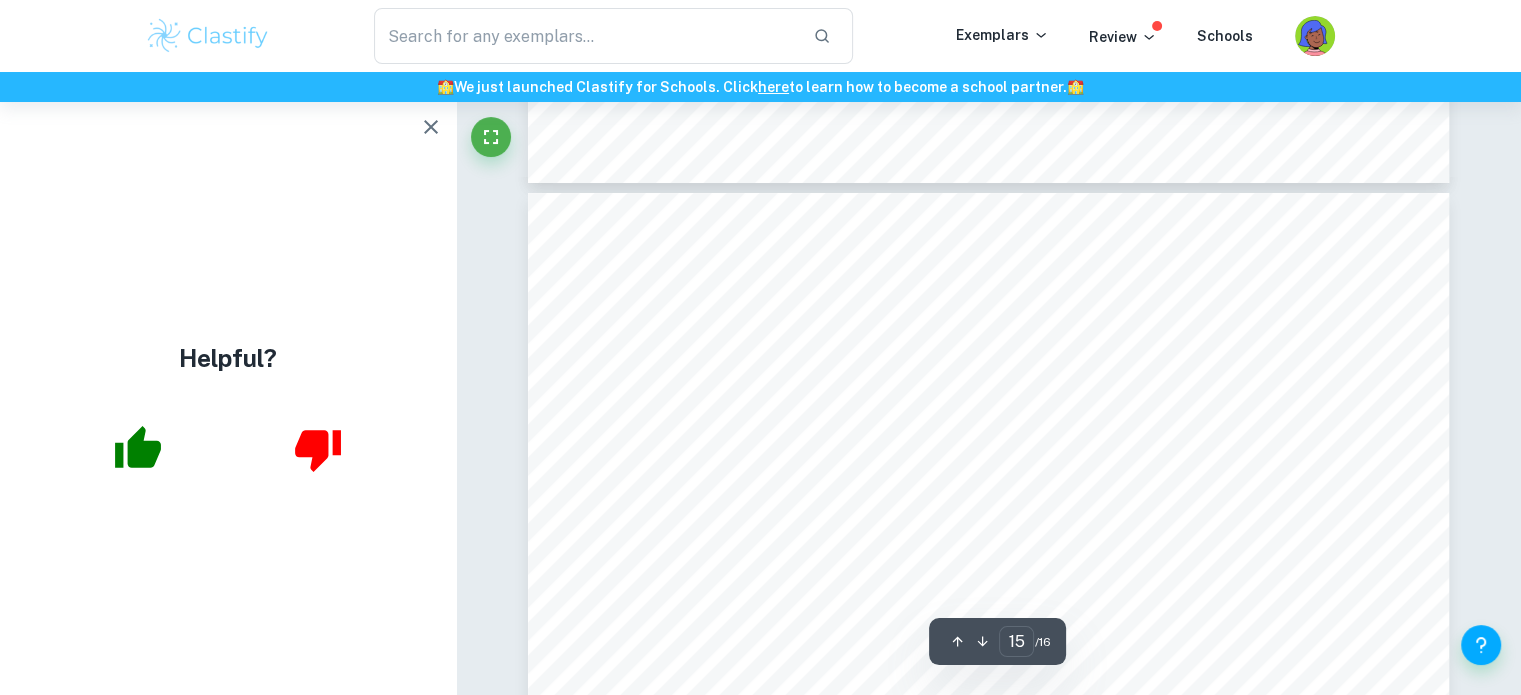 drag, startPoint x: 1304, startPoint y: 344, endPoint x: 1201, endPoint y: 703, distance: 373.4836 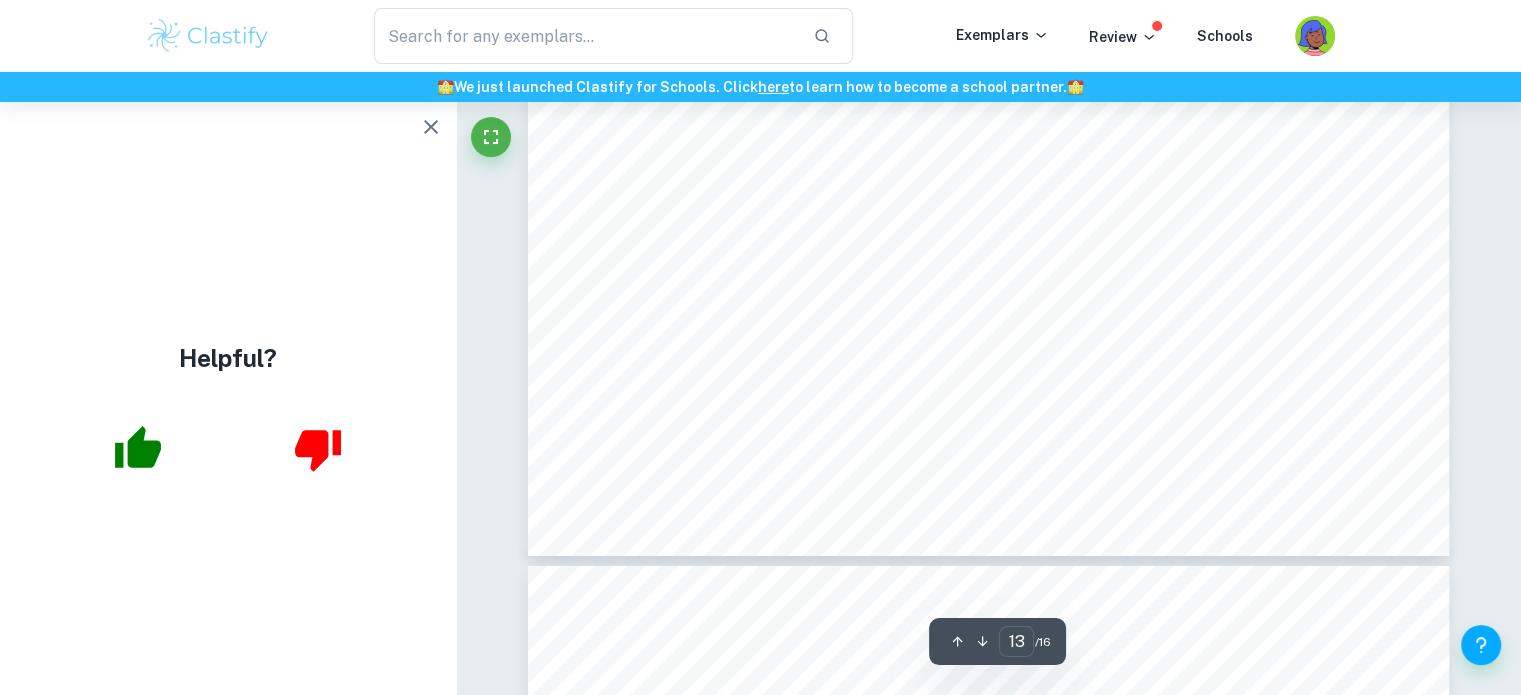 scroll, scrollTop: 6563, scrollLeft: 0, axis: vertical 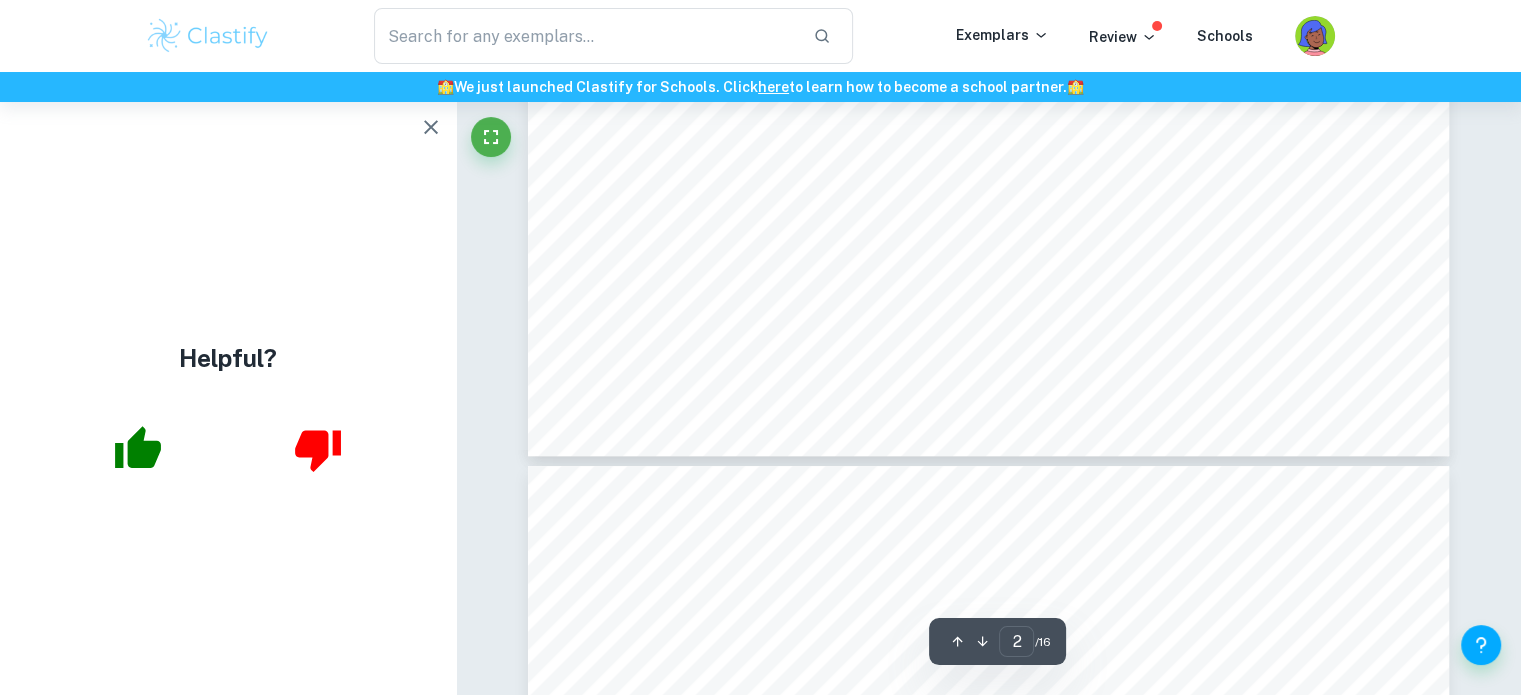 type on "1" 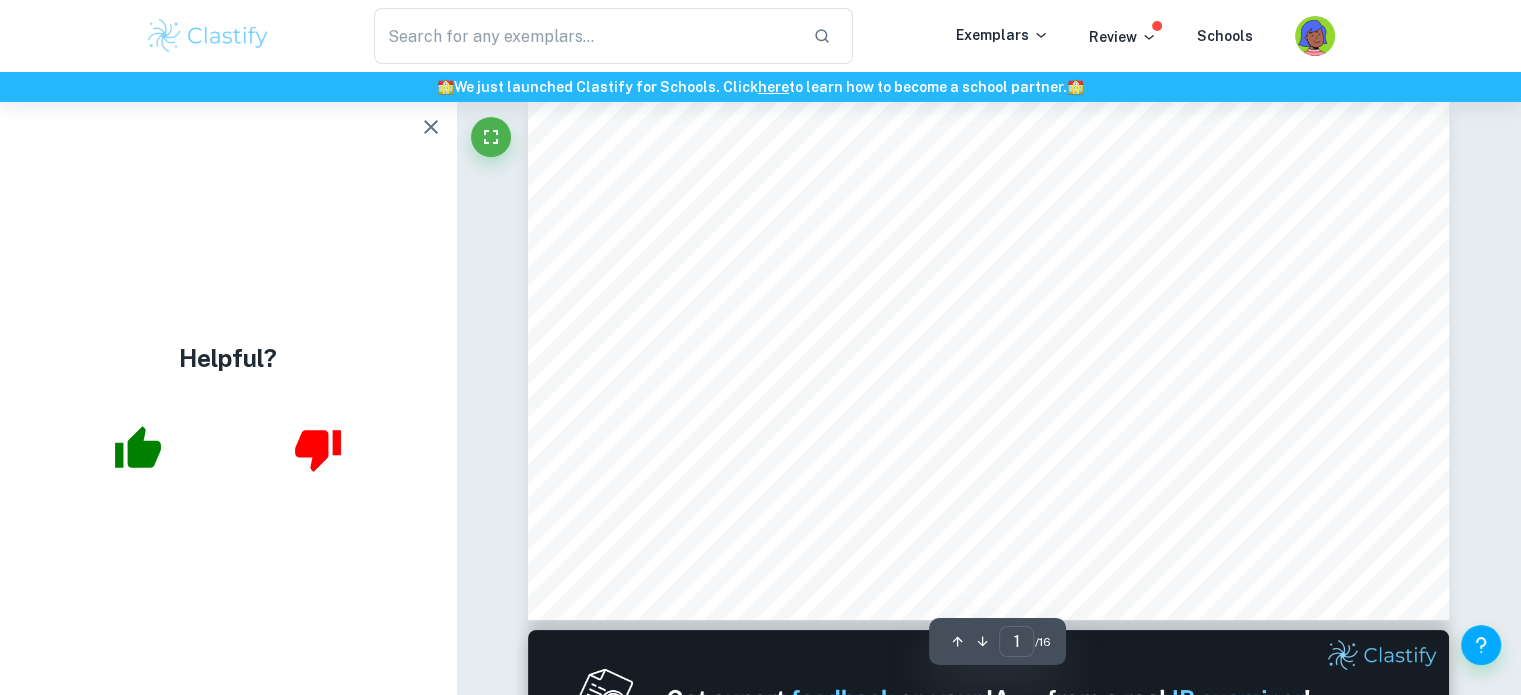 scroll, scrollTop: 0, scrollLeft: 0, axis: both 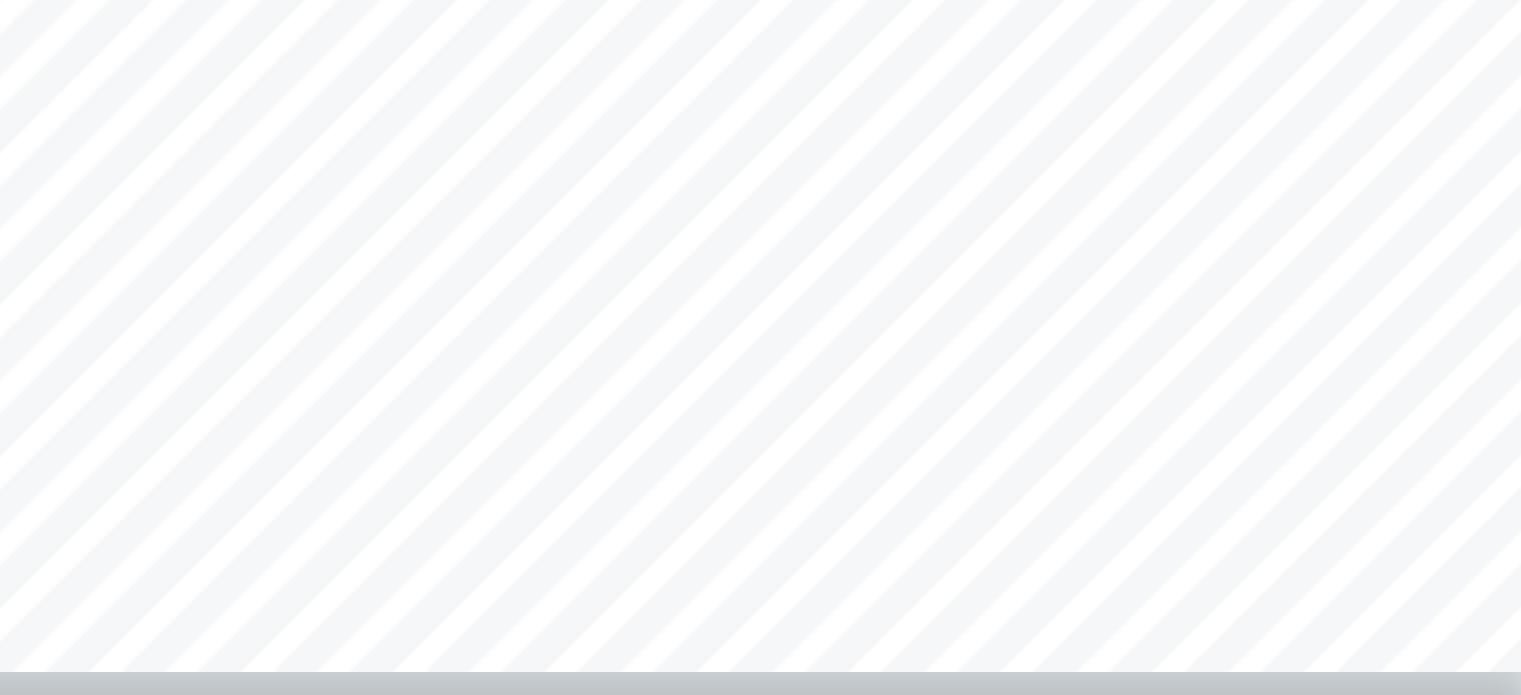 click on "SL Comparative Study: Depiction of Tragic Love in Art [PERSON_NAME].   Sappho at [GEOGRAPHIC_DATA] , 1801, oil on canvas, 122 × 100 cm, Musée d'Art et d'Histoire [PERSON_NAME], [GEOGRAPHIC_DATA]. [PERSON_NAME] [PERSON_NAME].   One Love , 1994, acrylic on canvas, 53 x 73 cm, Korean Art Museum Association, [GEOGRAPHIC_DATA]. [PERSON_NAME].   Memory, the Heart , 1937, oil on metal, 40 x 28 cm, collection of [PERSON_NAME], [GEOGRAPHIC_DATA]. This study will explore the theme of unsuccessful love leading to pain or even death and its portrayal in art. This topic is interesting because love is often glazed as a wonderful experience that fills people with joy, but the negative feelings may be more notably profound. This topic raised my curiosity with questions like whether the feeling of suffering overpowers love and what kinds of events lead to actions as impactful as death. These three pieces drew me to them with their common theme, even though they vary in cultural and temporal contexts. I am also fascinated by their different uses of artistic devices." at bounding box center [989, 181] 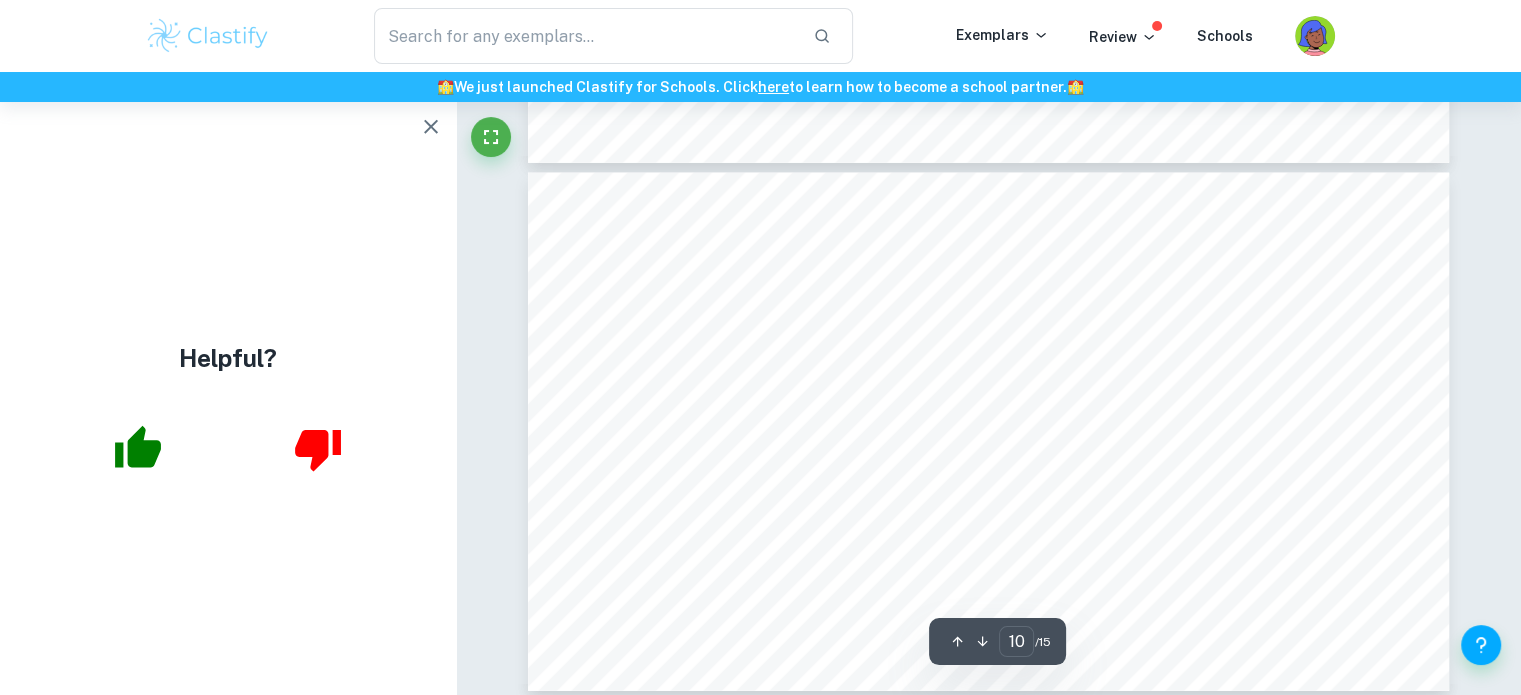 scroll, scrollTop: 5102, scrollLeft: 0, axis: vertical 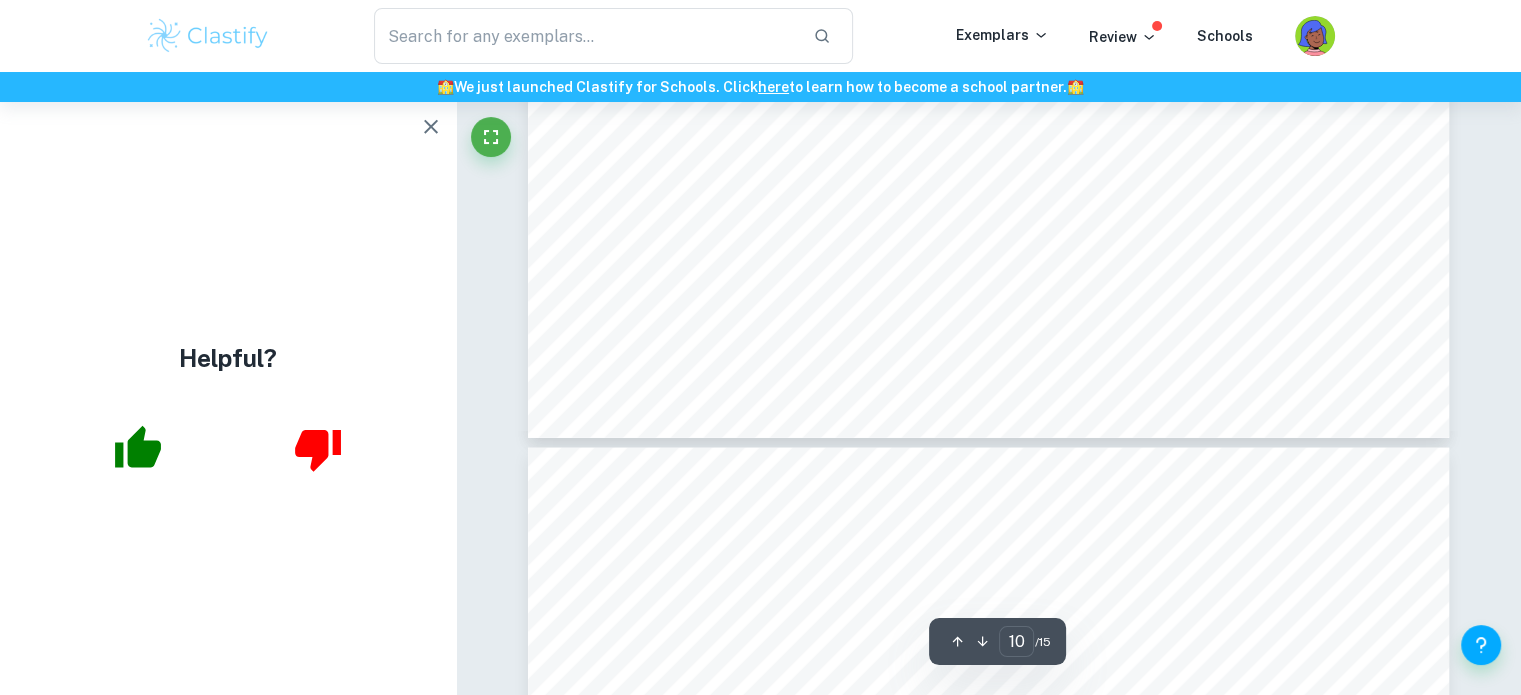 click on "[PERSON_NAME] stands strong with a neutral" at bounding box center [1265, 391] 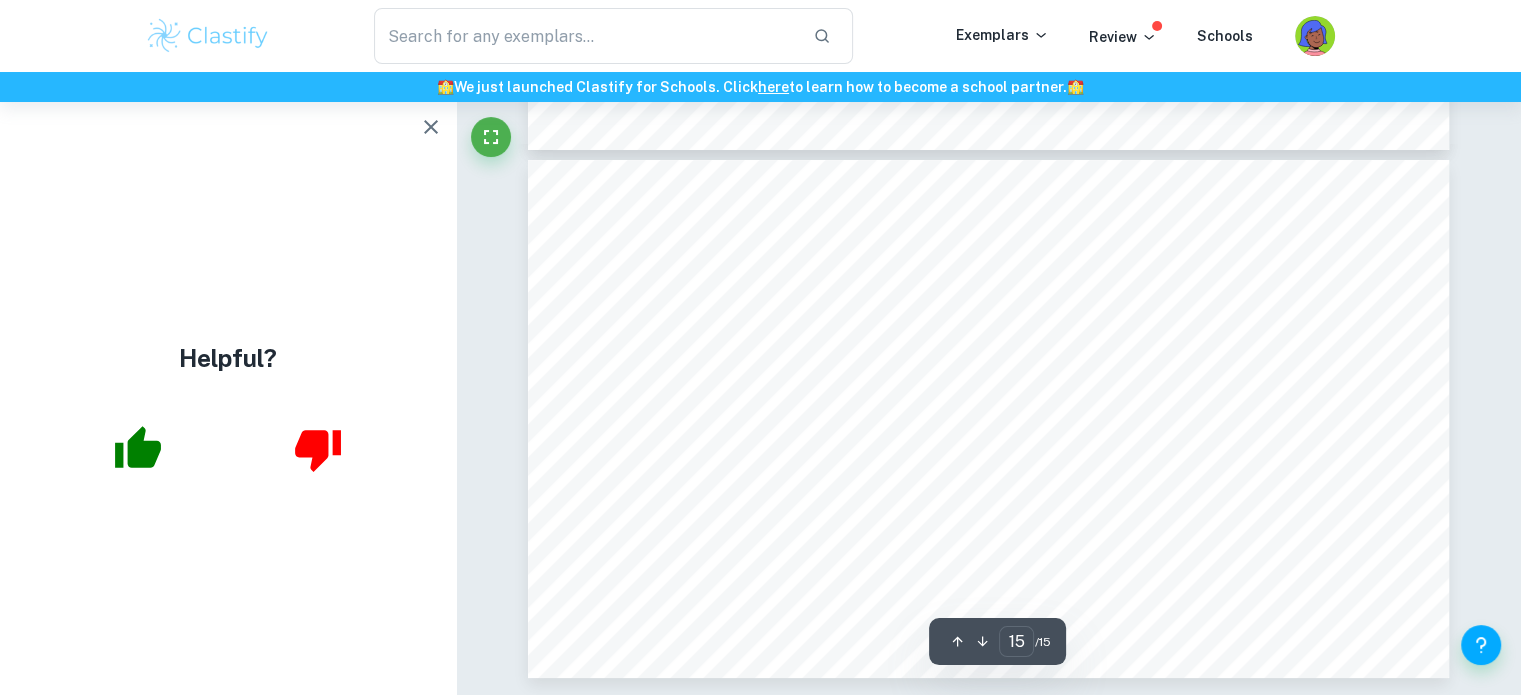scroll, scrollTop: 7504, scrollLeft: 0, axis: vertical 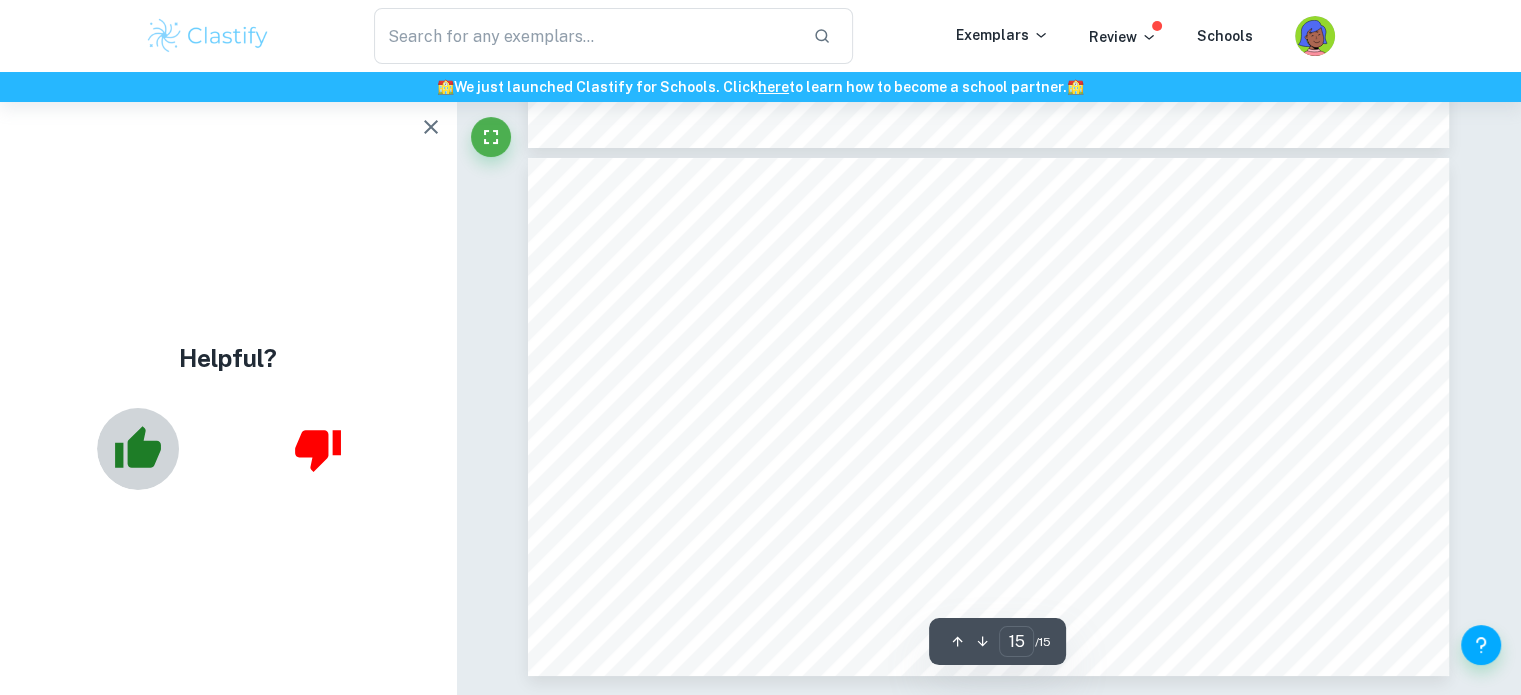 click at bounding box center (138, 449) 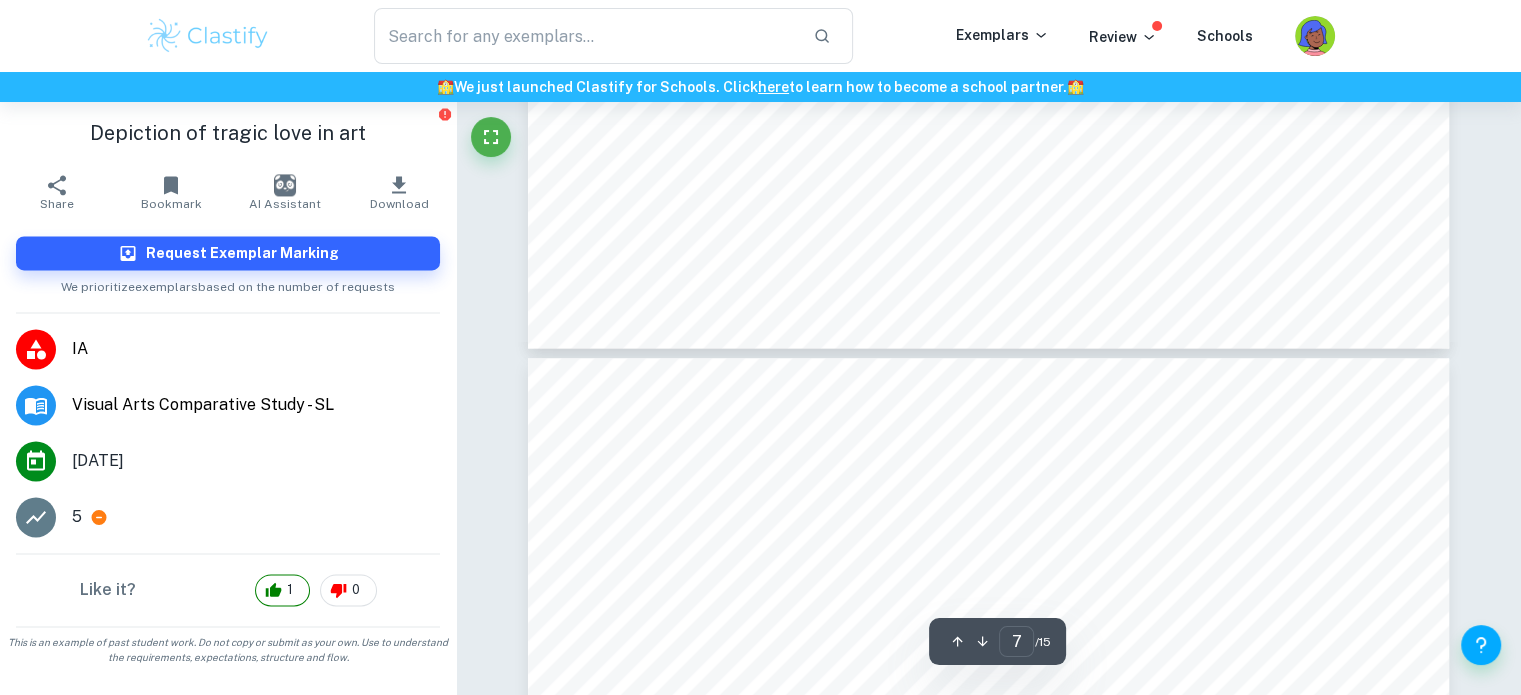 type on "6" 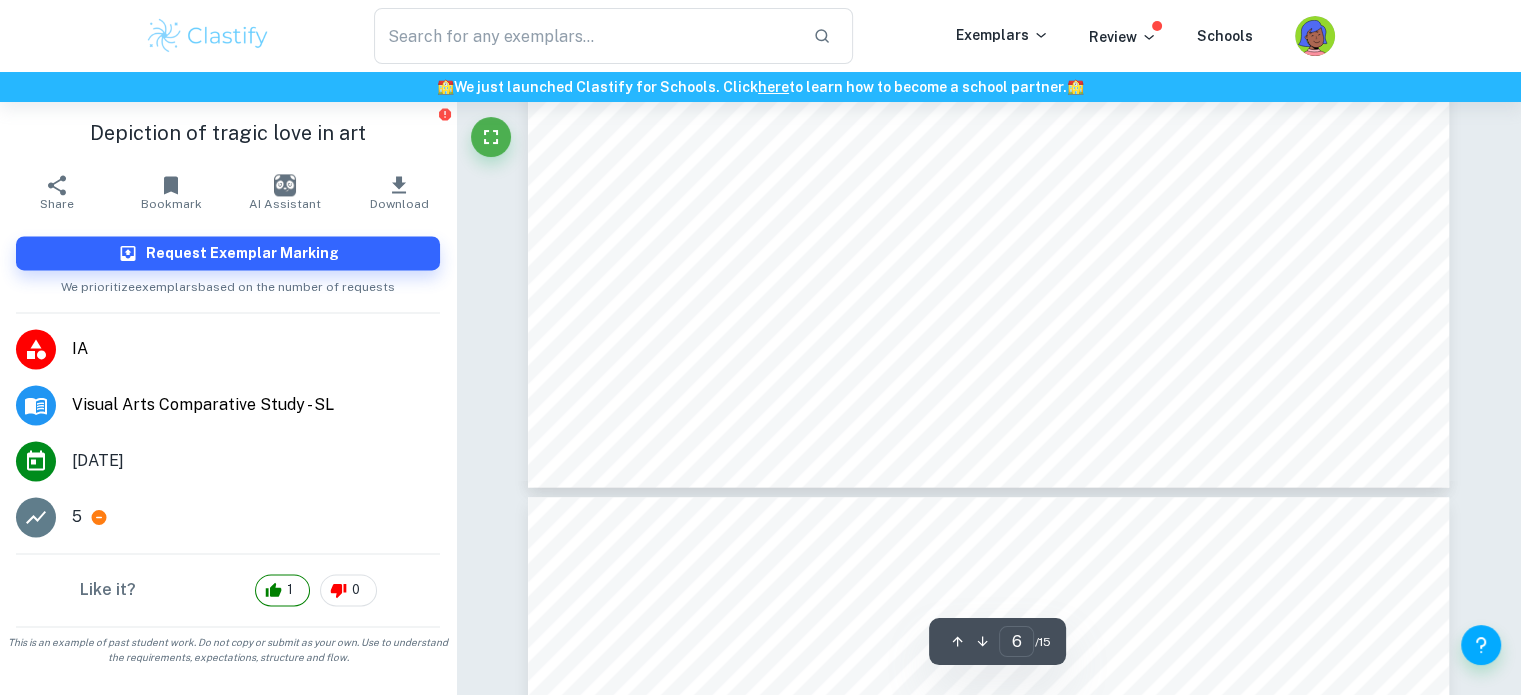 scroll, scrollTop: 2811, scrollLeft: 0, axis: vertical 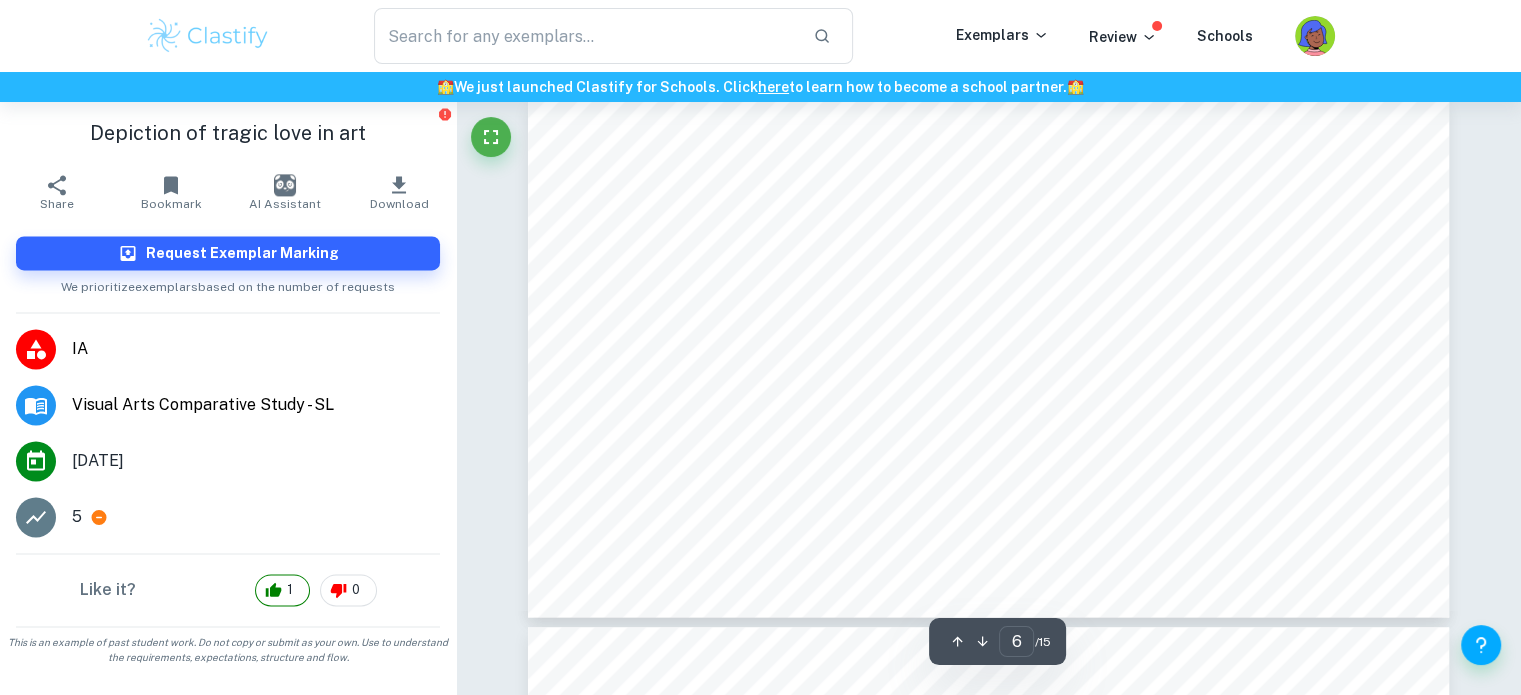 click on "IA" at bounding box center [256, 349] 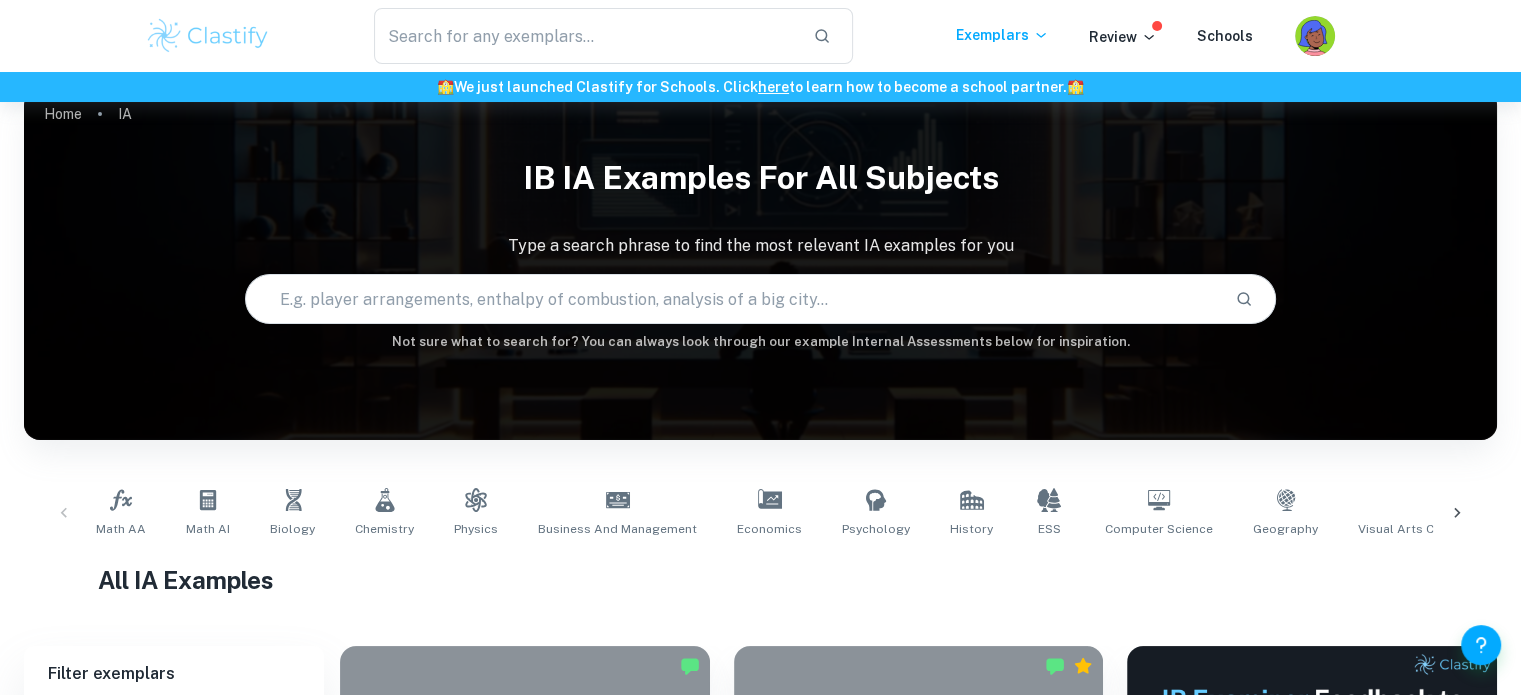 scroll, scrollTop: 0, scrollLeft: 0, axis: both 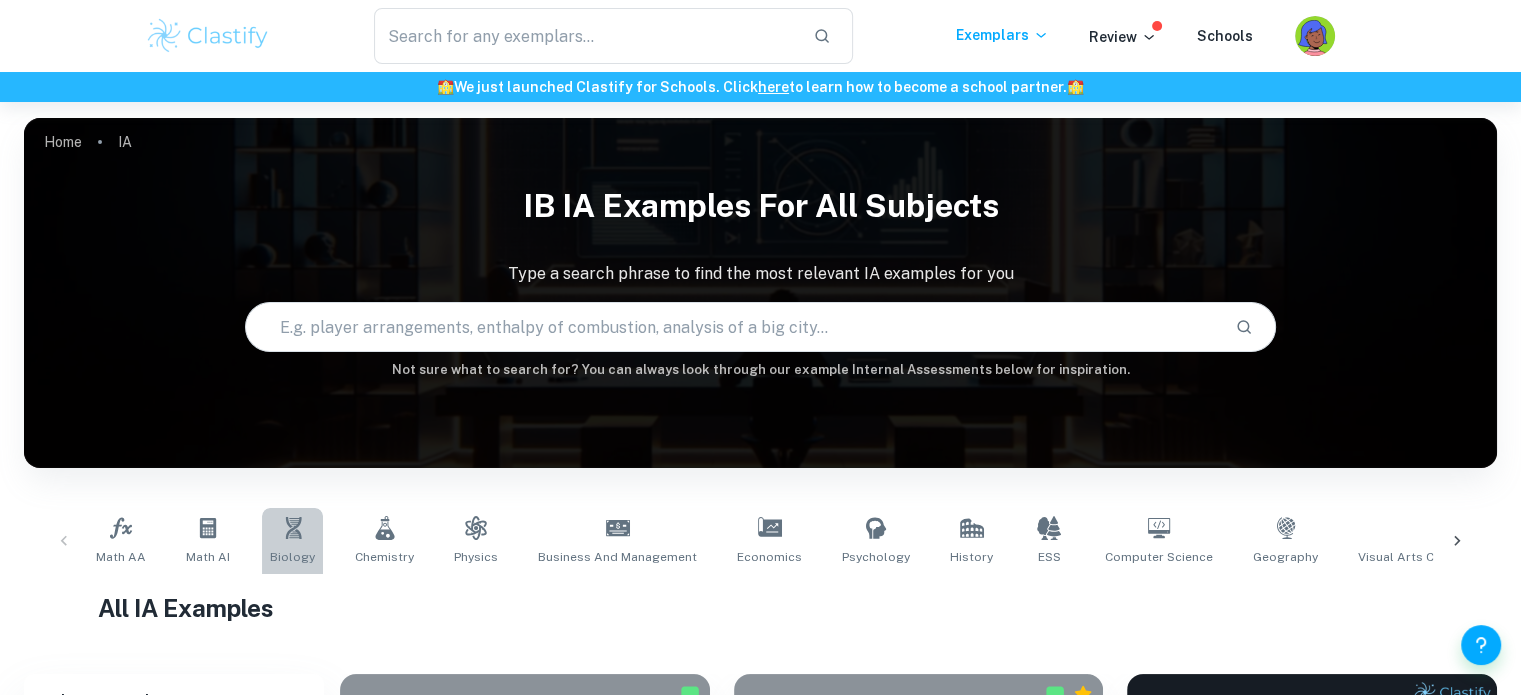 click on "Biology" at bounding box center [292, 541] 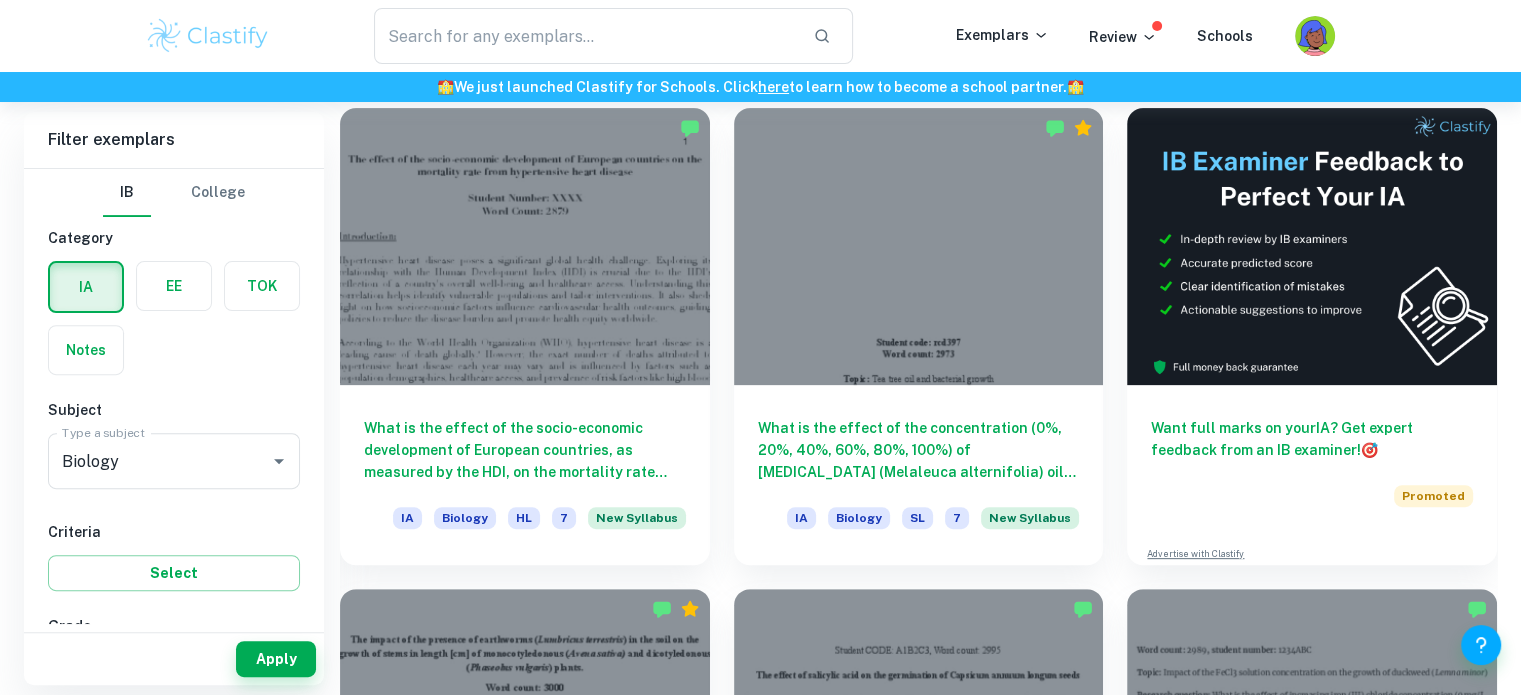 scroll, scrollTop: 0, scrollLeft: 0, axis: both 